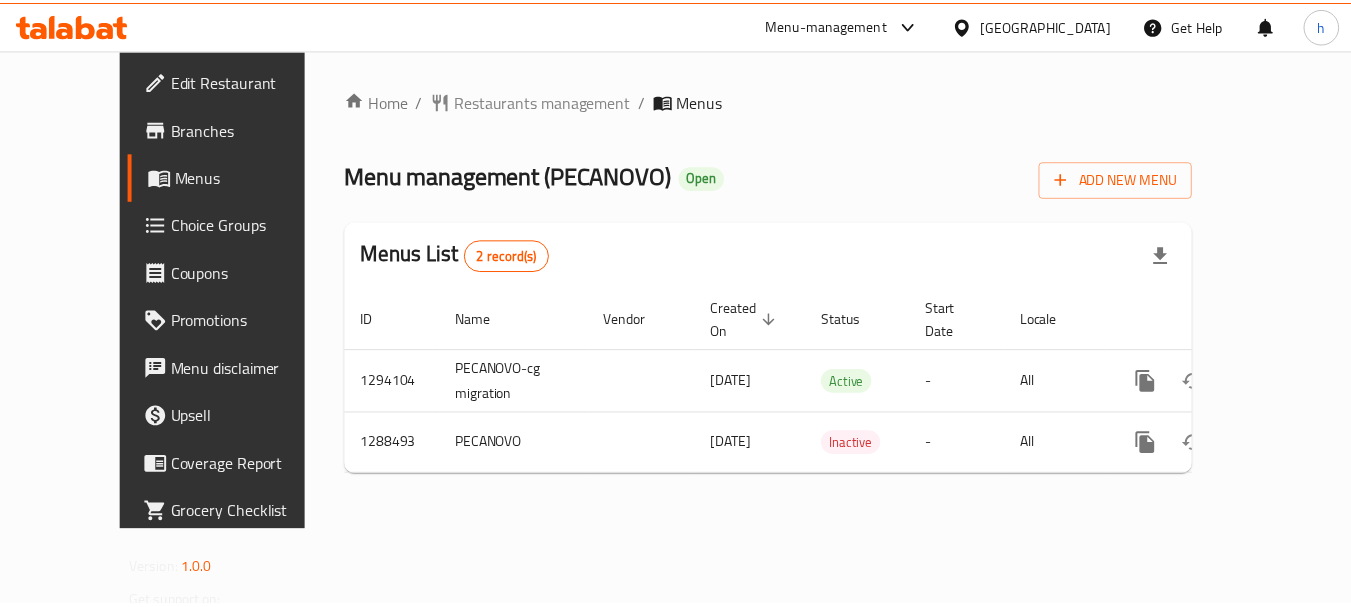 scroll, scrollTop: 0, scrollLeft: 0, axis: both 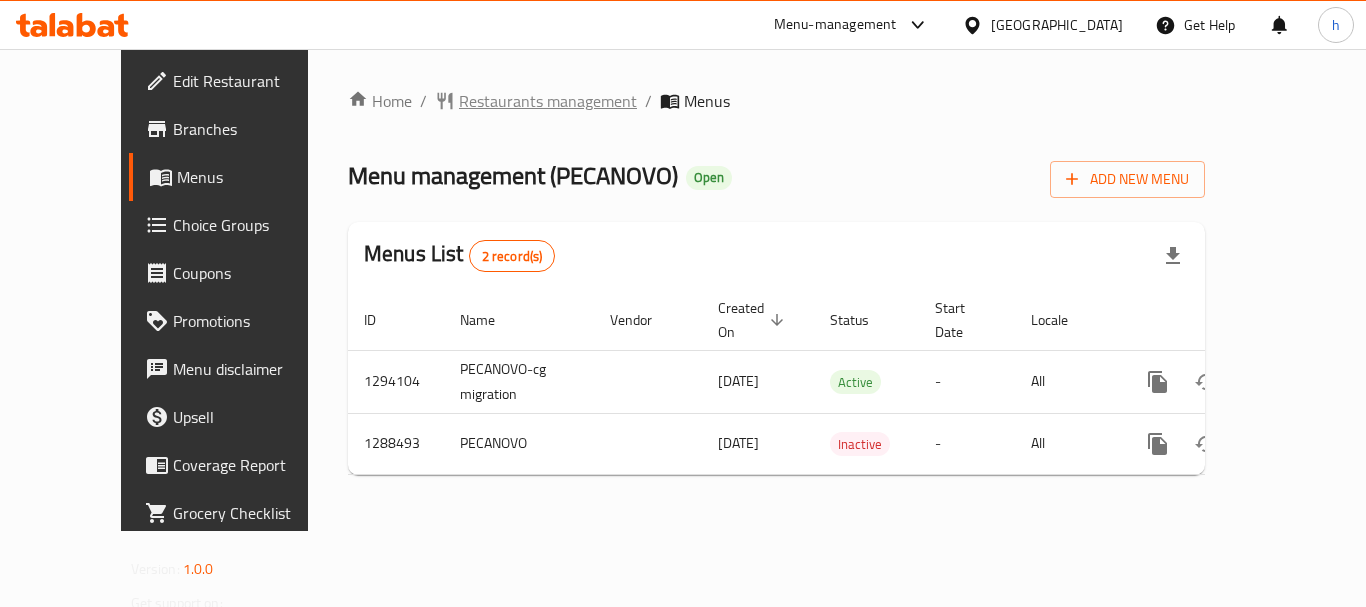 click on "Restaurants management" at bounding box center [548, 101] 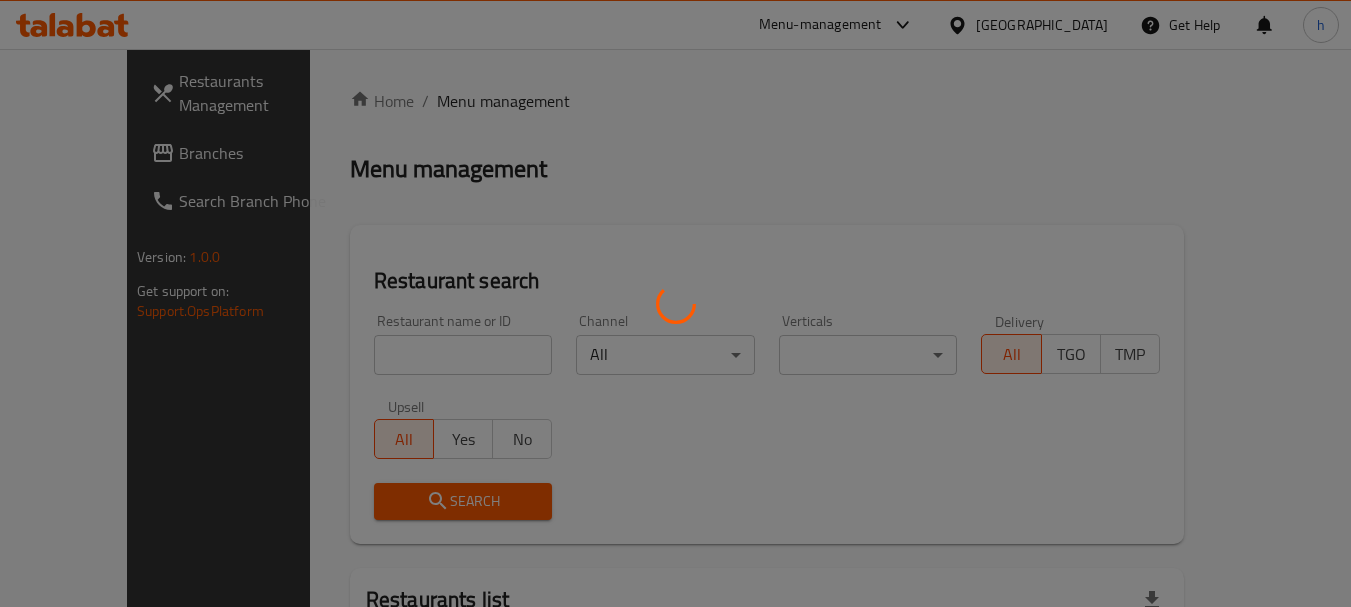 click at bounding box center (675, 303) 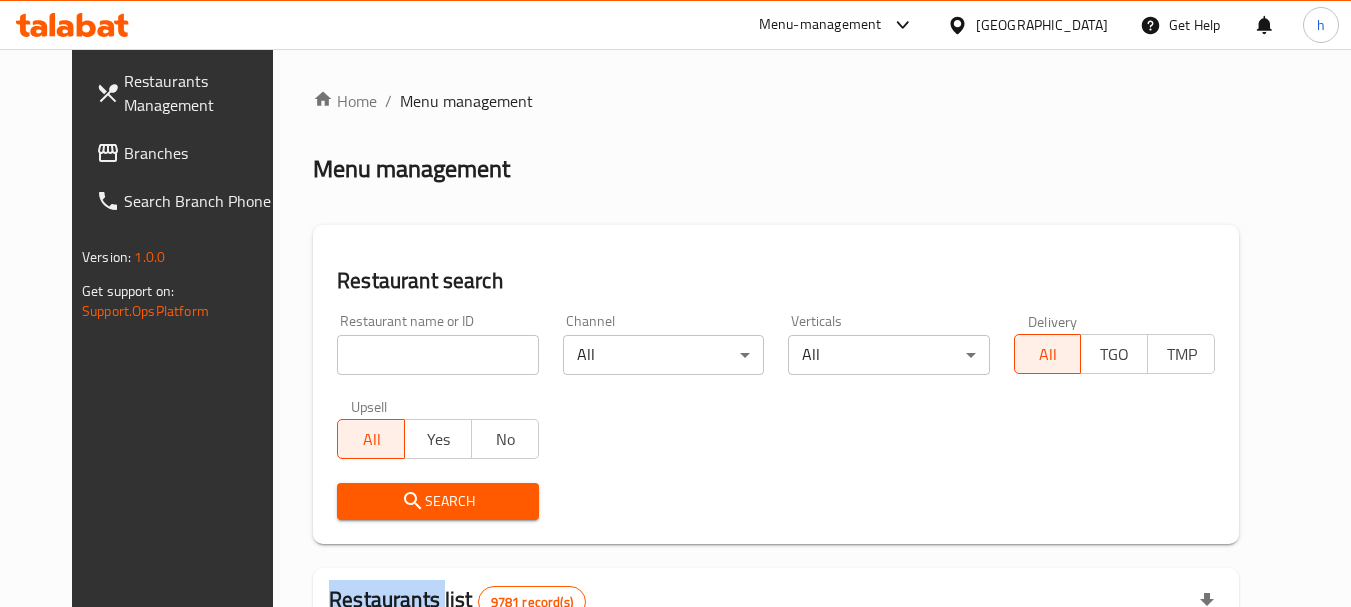 click at bounding box center [675, 303] 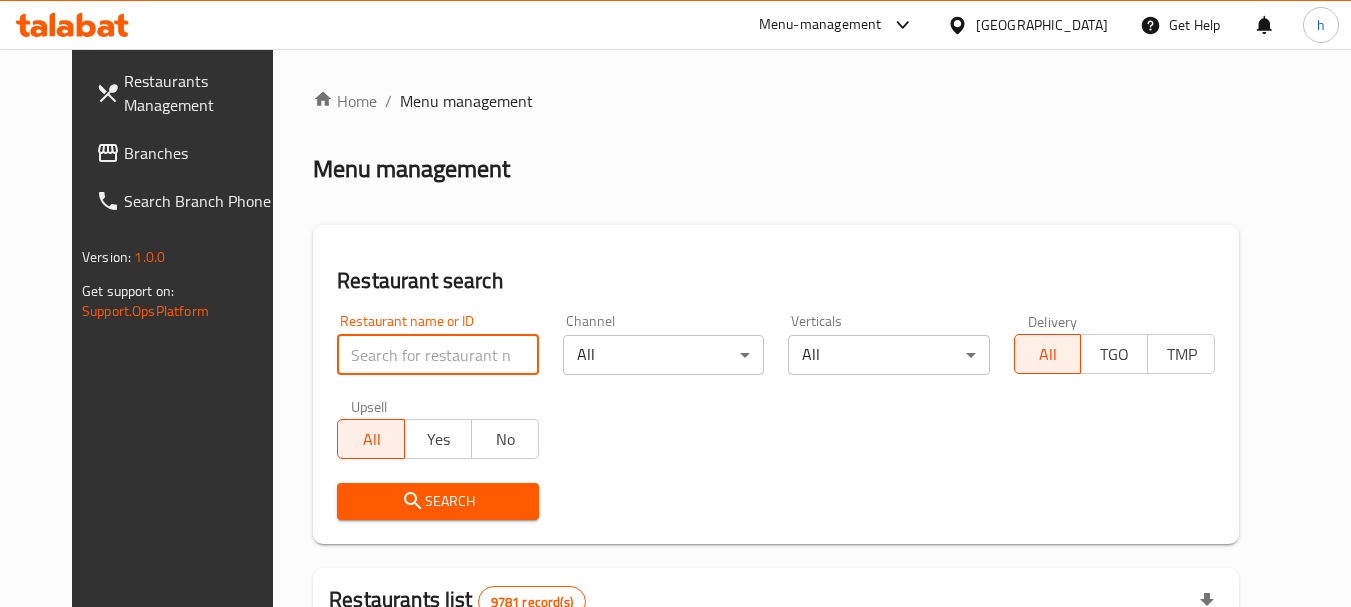 click at bounding box center (437, 355) 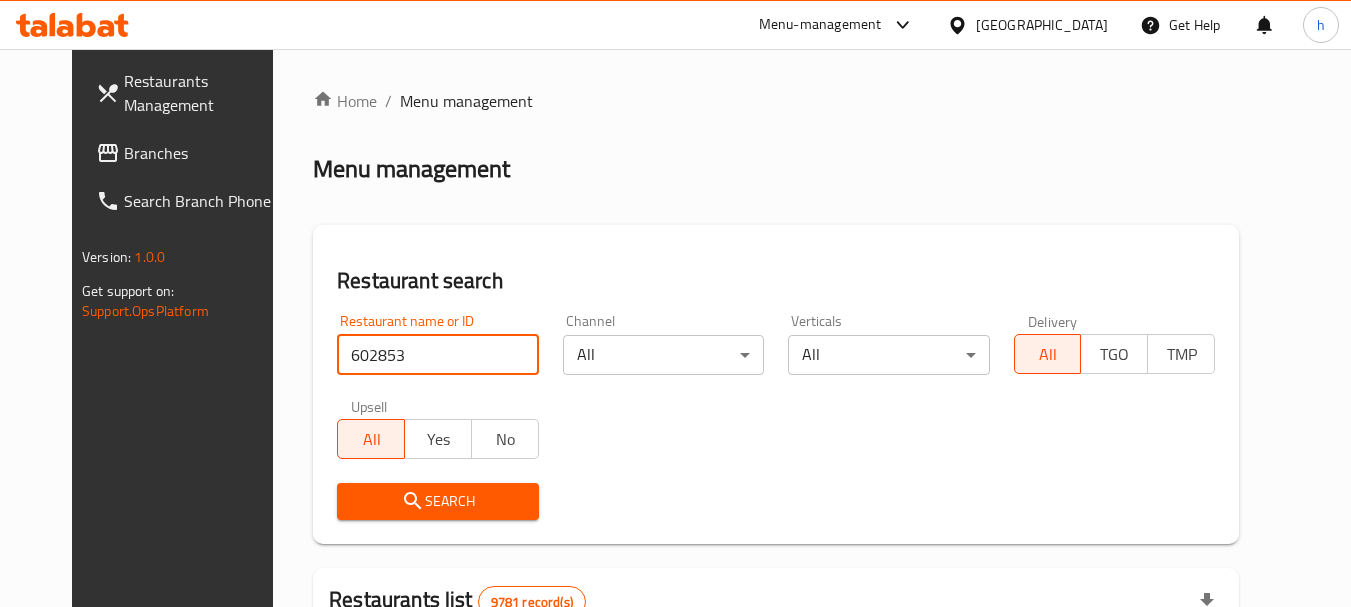 type on "602853" 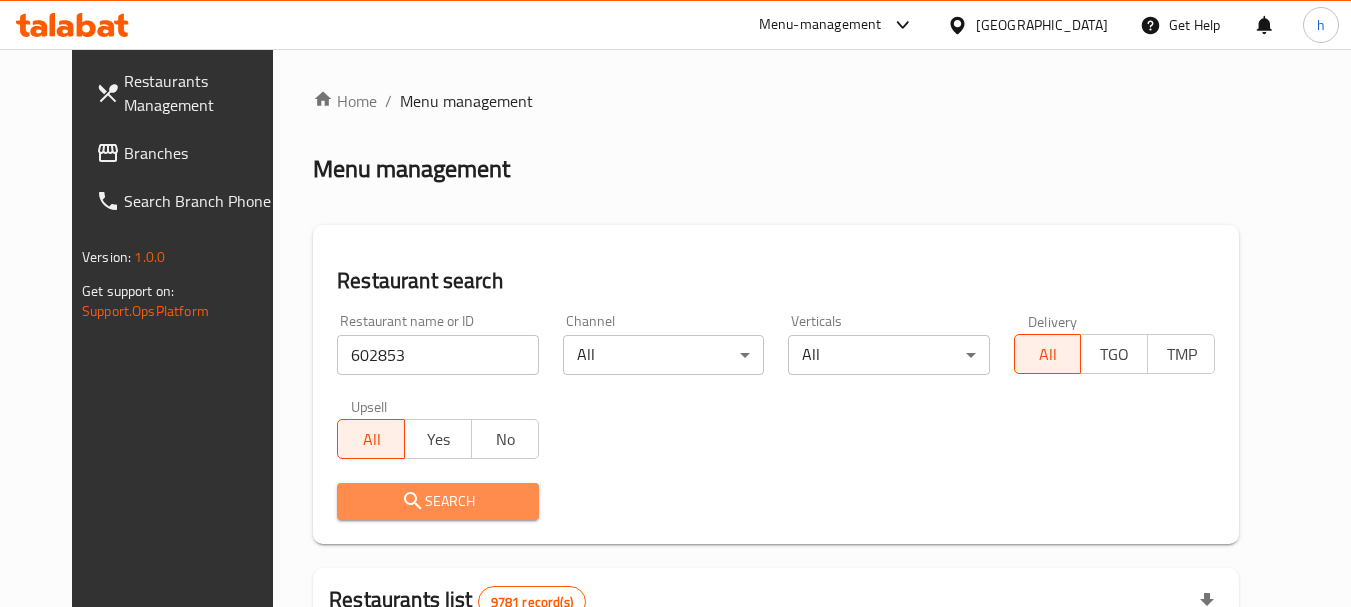 click on "Search" at bounding box center (437, 501) 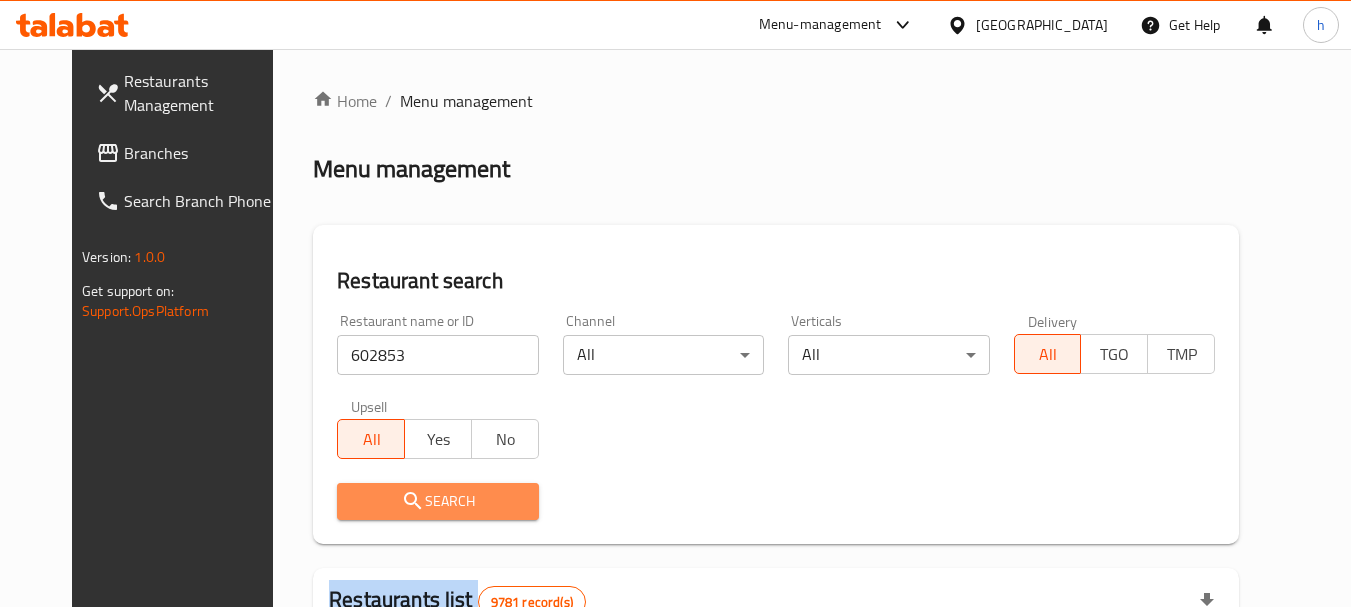 click at bounding box center [675, 303] 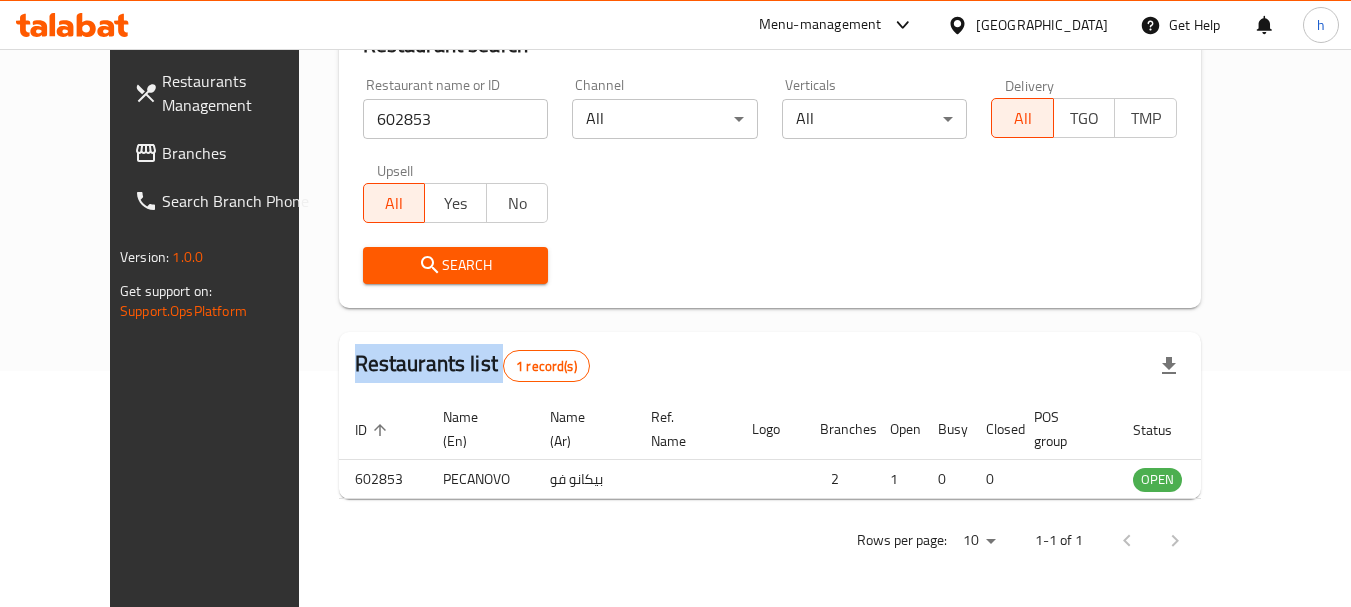 scroll, scrollTop: 268, scrollLeft: 0, axis: vertical 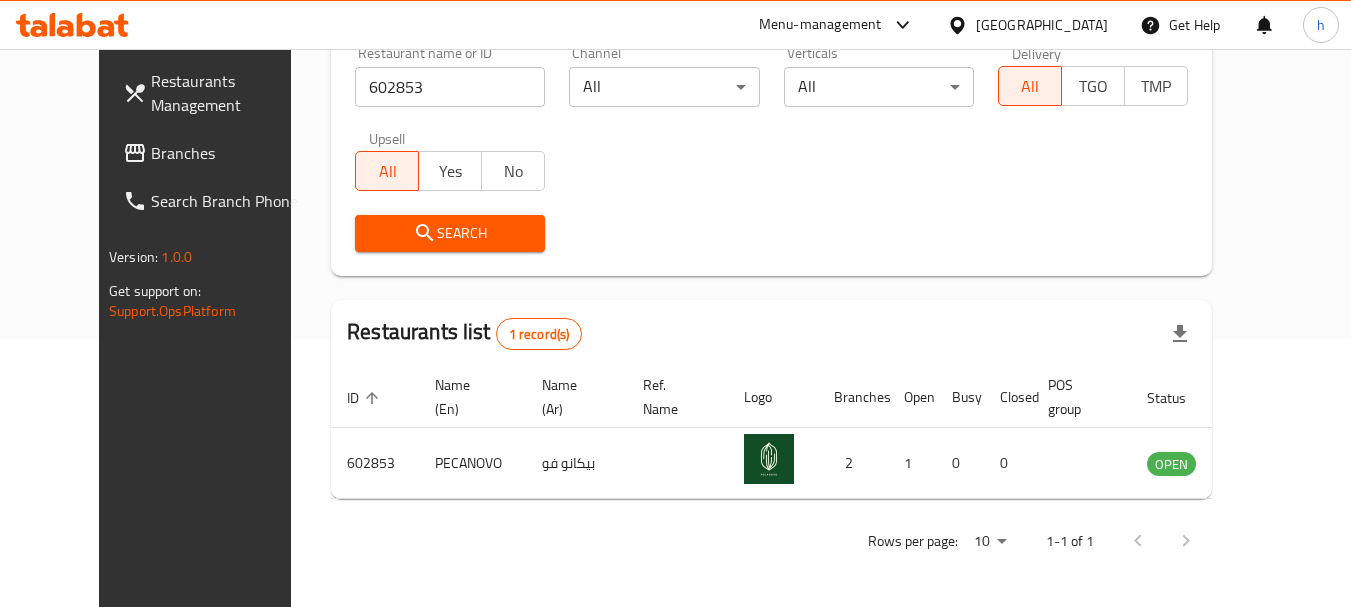 click on "[GEOGRAPHIC_DATA]" at bounding box center (1027, 25) 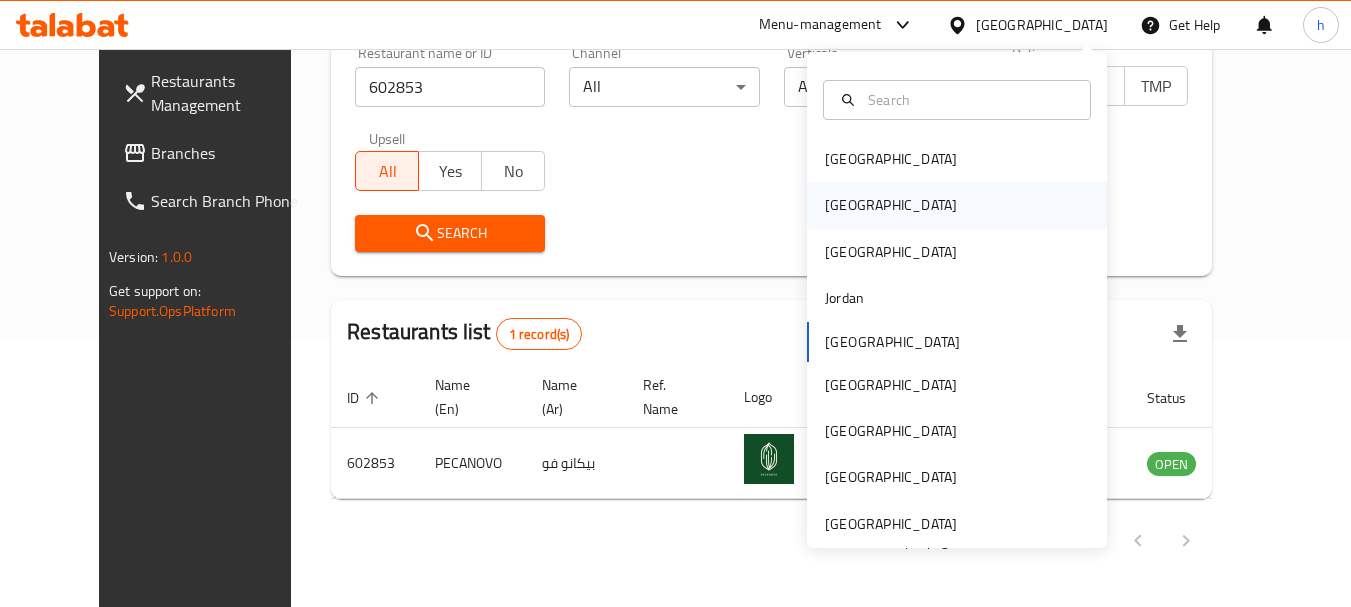 click on "[GEOGRAPHIC_DATA]" at bounding box center (891, 205) 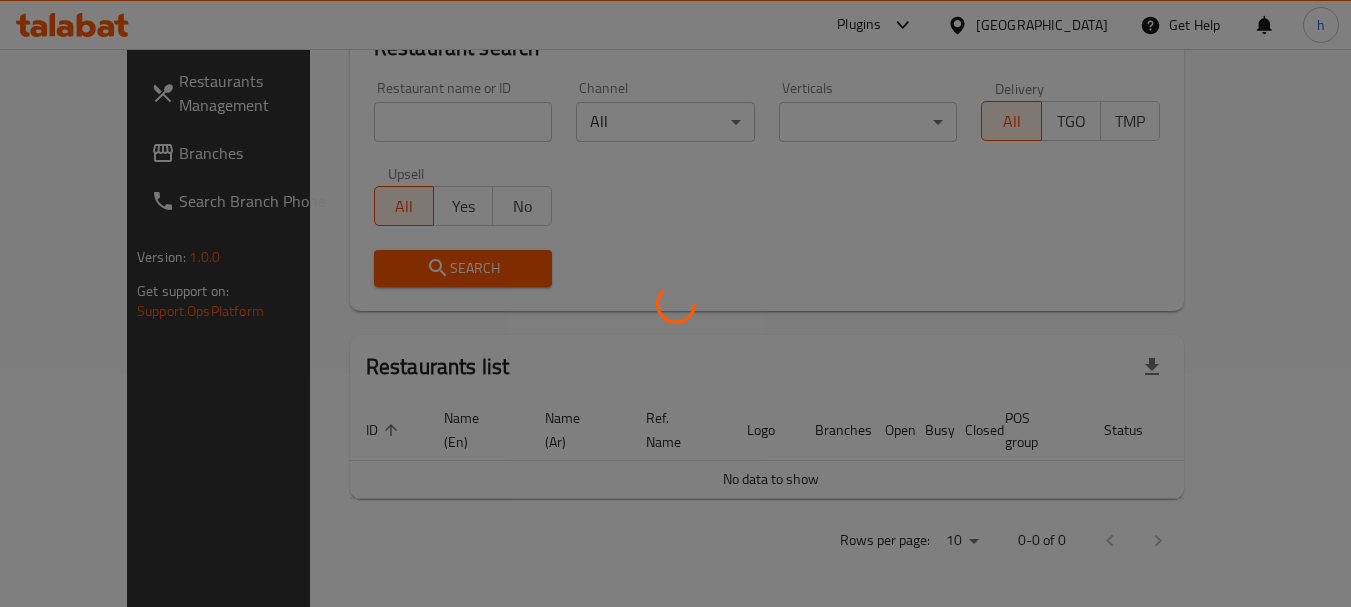 scroll, scrollTop: 210, scrollLeft: 0, axis: vertical 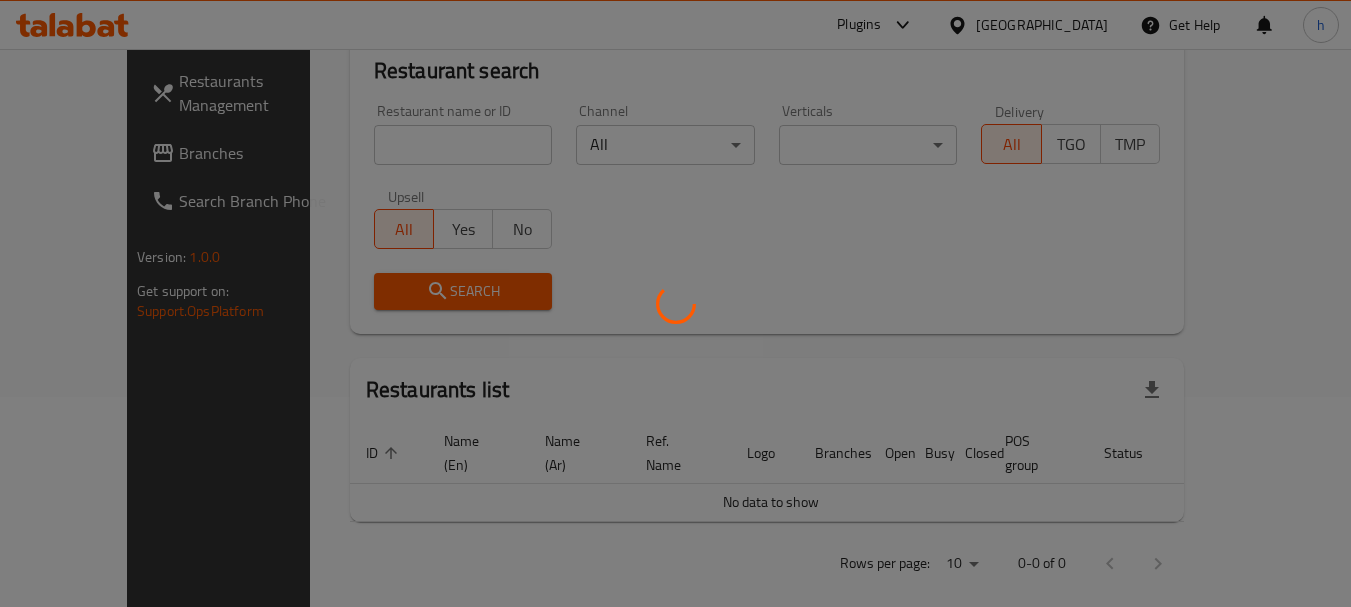 click at bounding box center [675, 303] 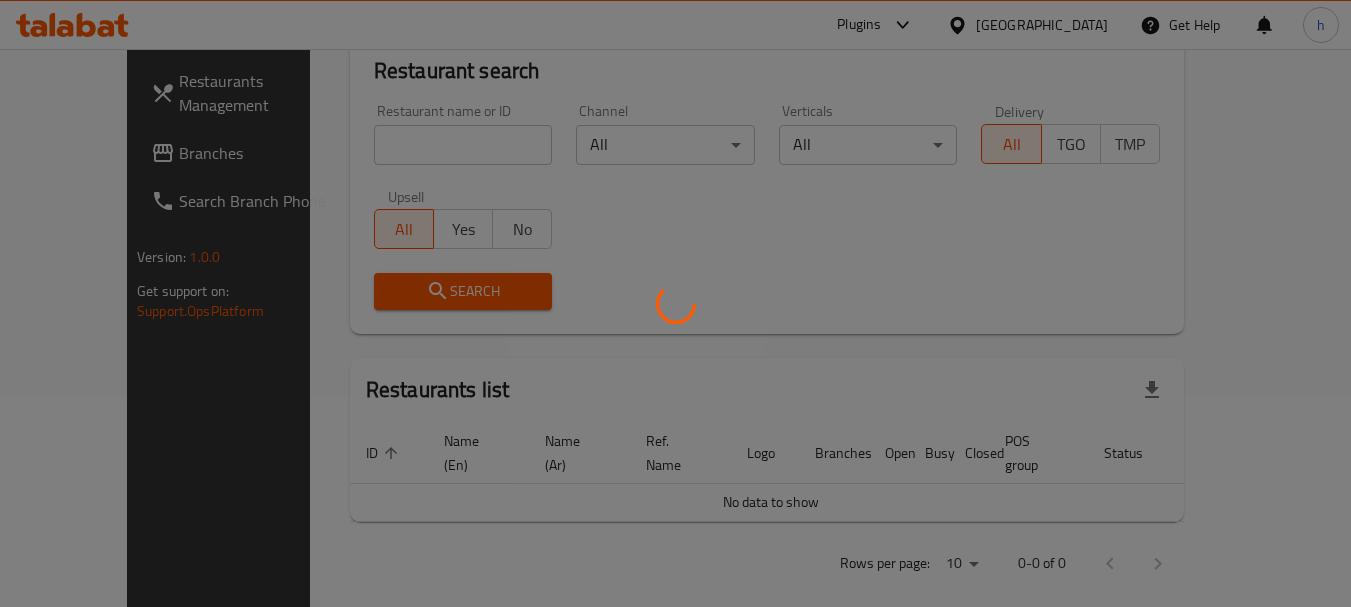 scroll, scrollTop: 268, scrollLeft: 0, axis: vertical 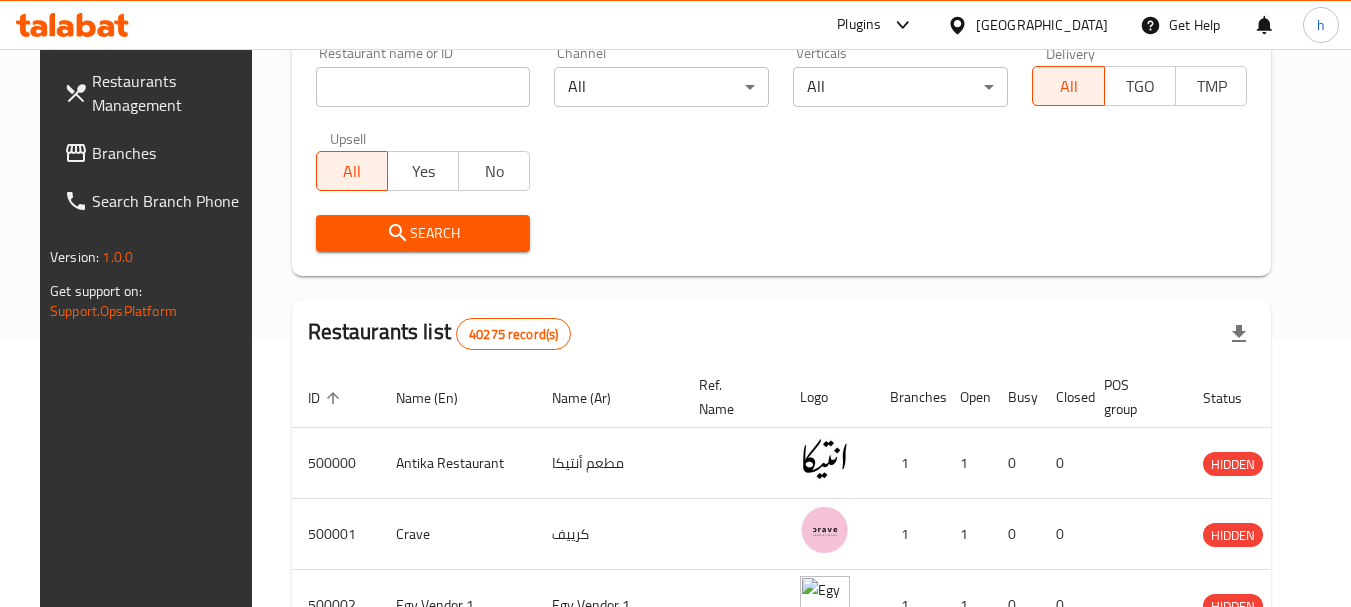 click on "[GEOGRAPHIC_DATA]" at bounding box center [1042, 25] 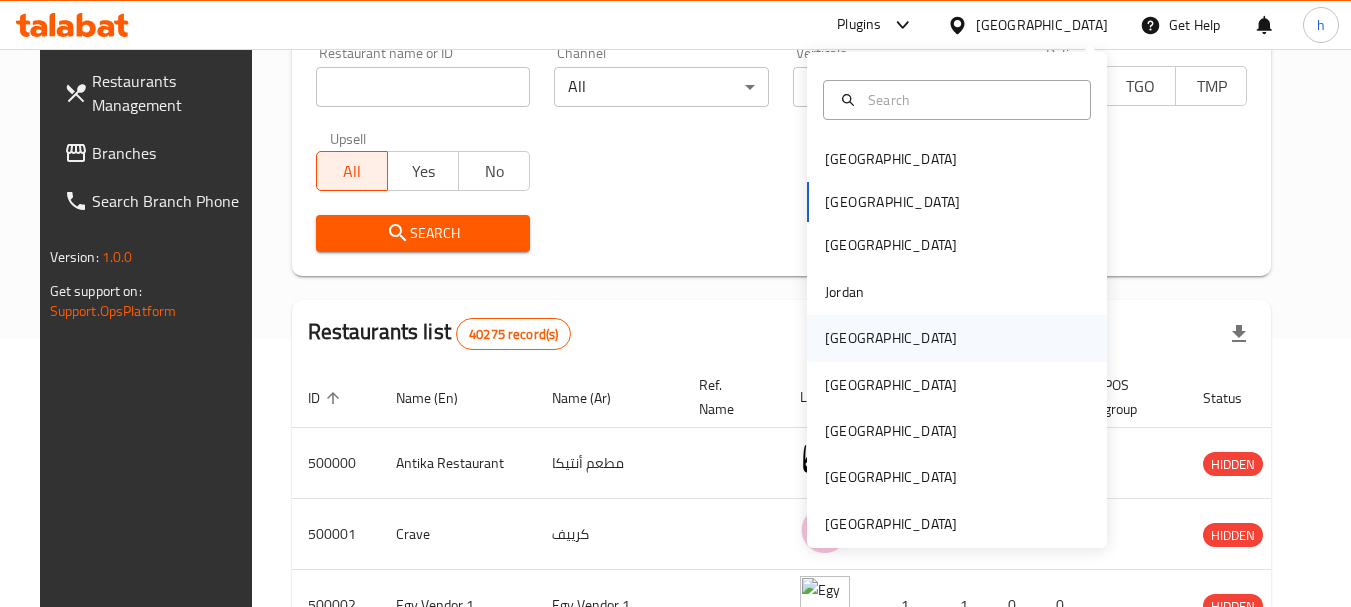 click on "[GEOGRAPHIC_DATA]" at bounding box center [891, 338] 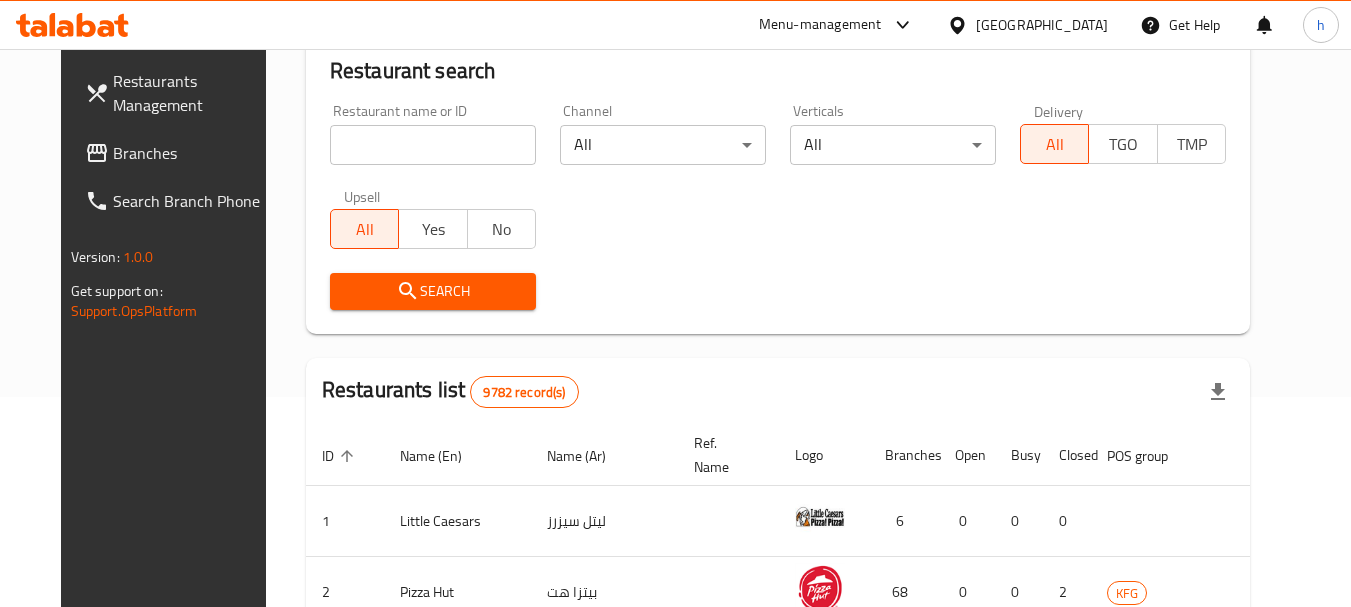 scroll, scrollTop: 268, scrollLeft: 0, axis: vertical 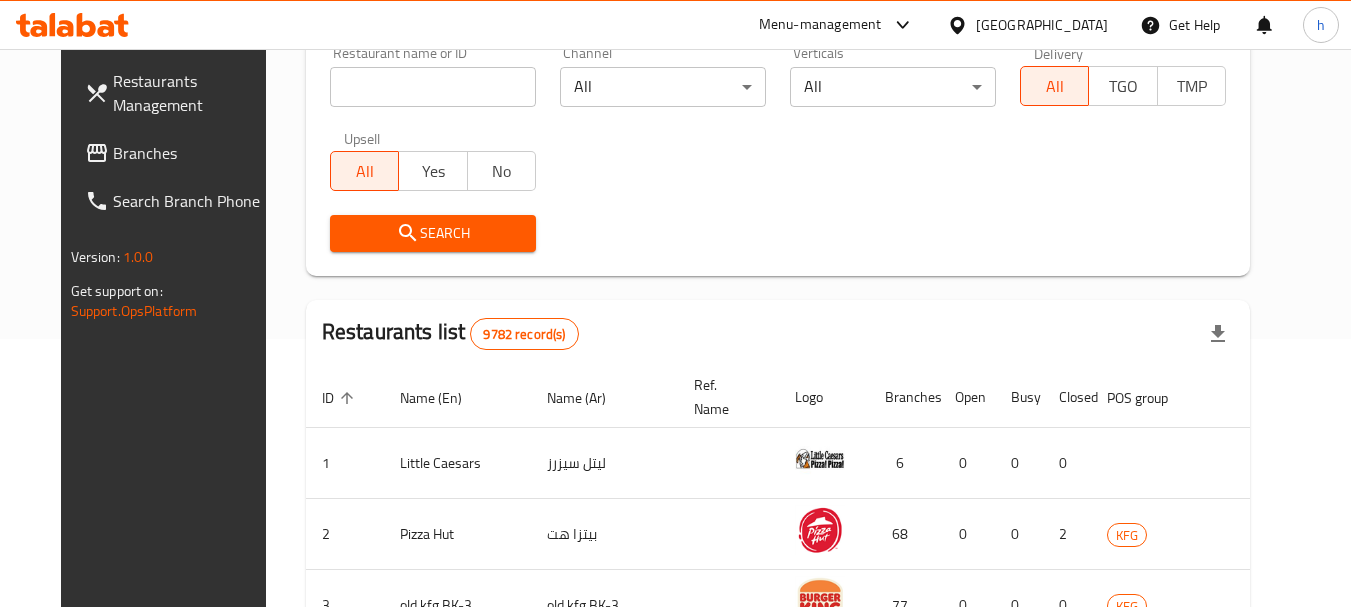 click on "Branches" at bounding box center [192, 153] 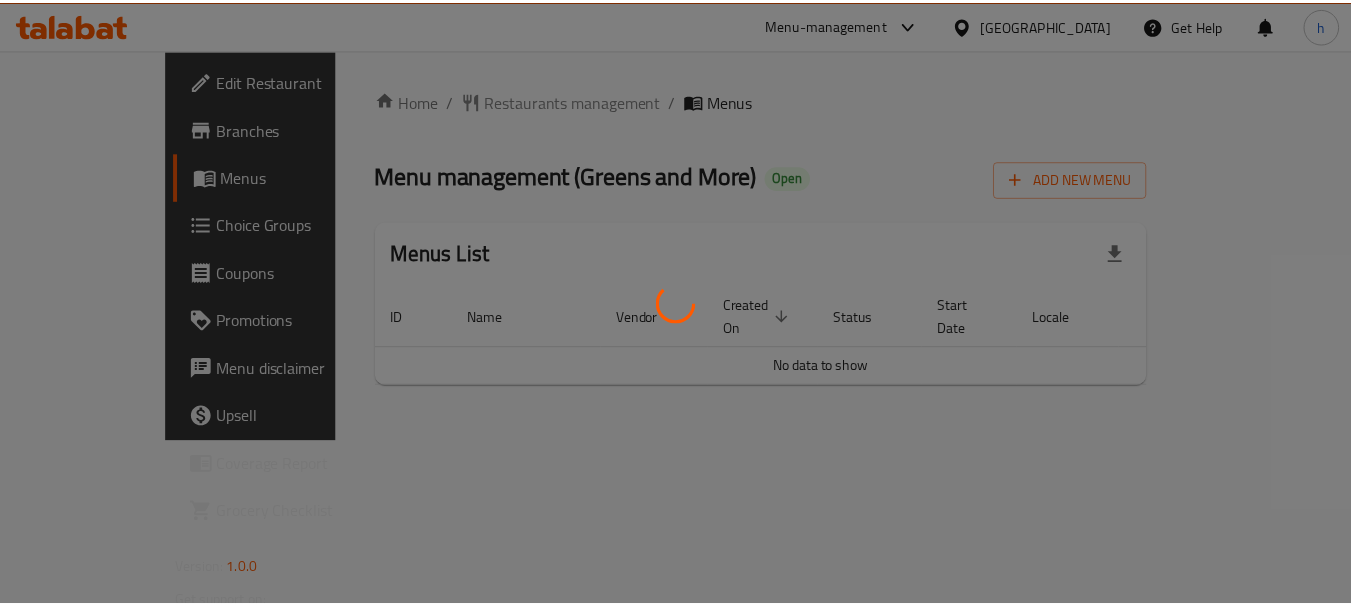 scroll, scrollTop: 0, scrollLeft: 0, axis: both 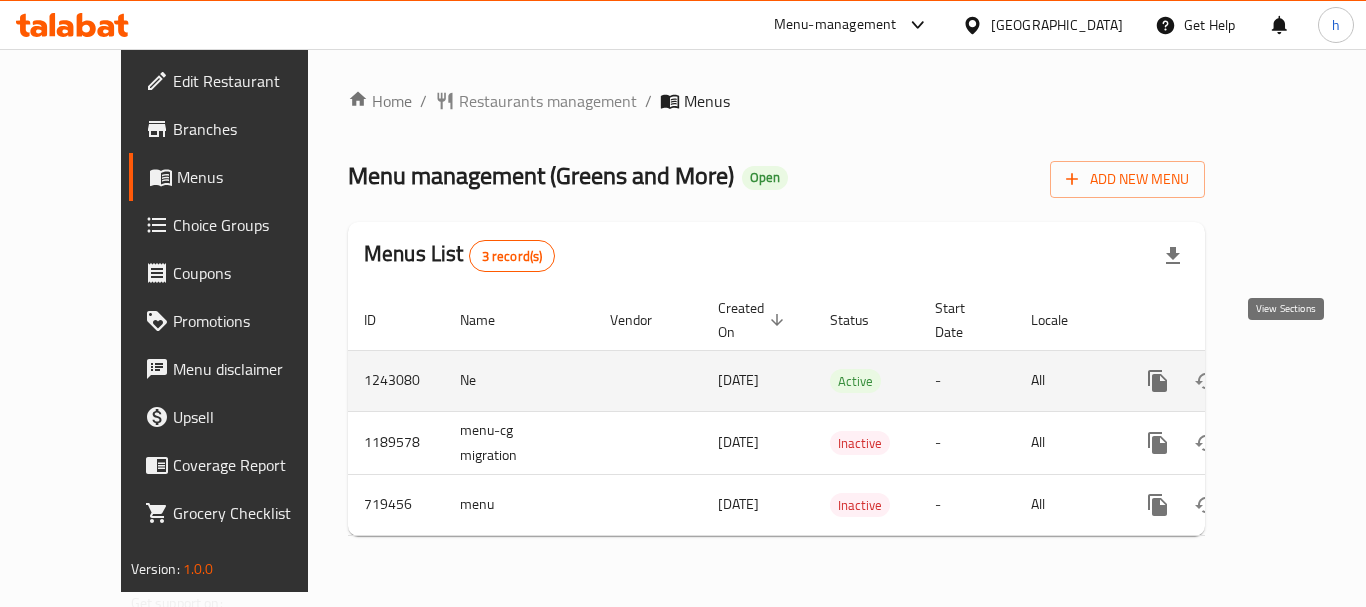 click 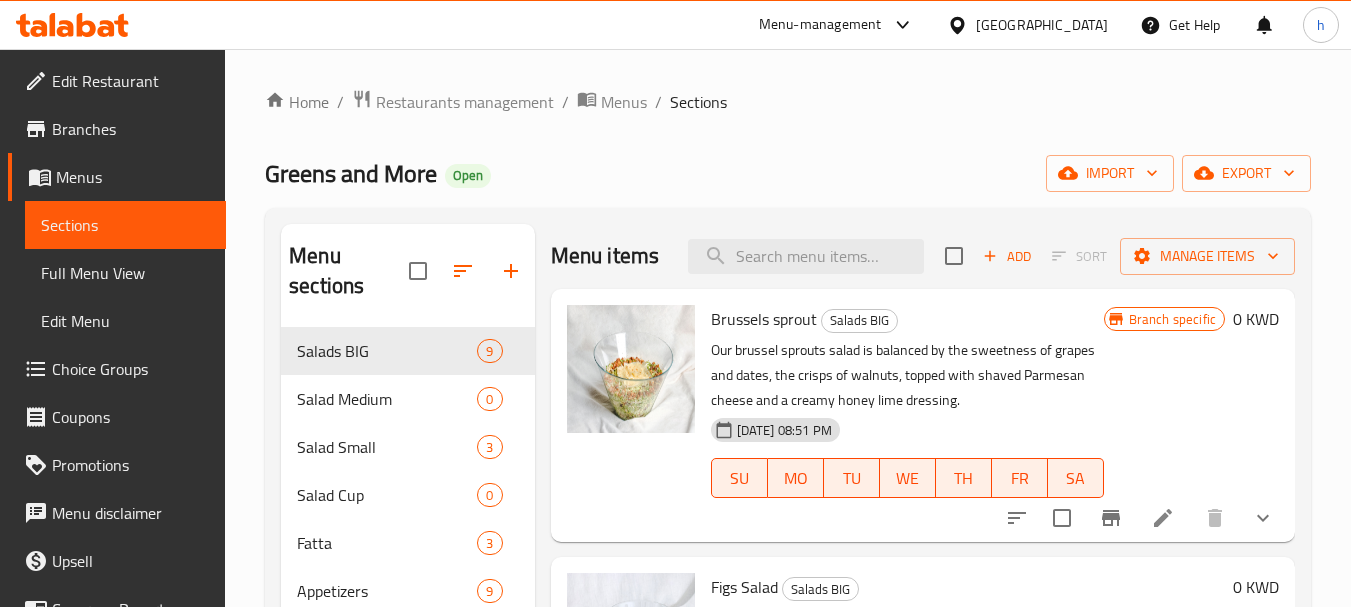 click on "Choice Groups" at bounding box center [131, 369] 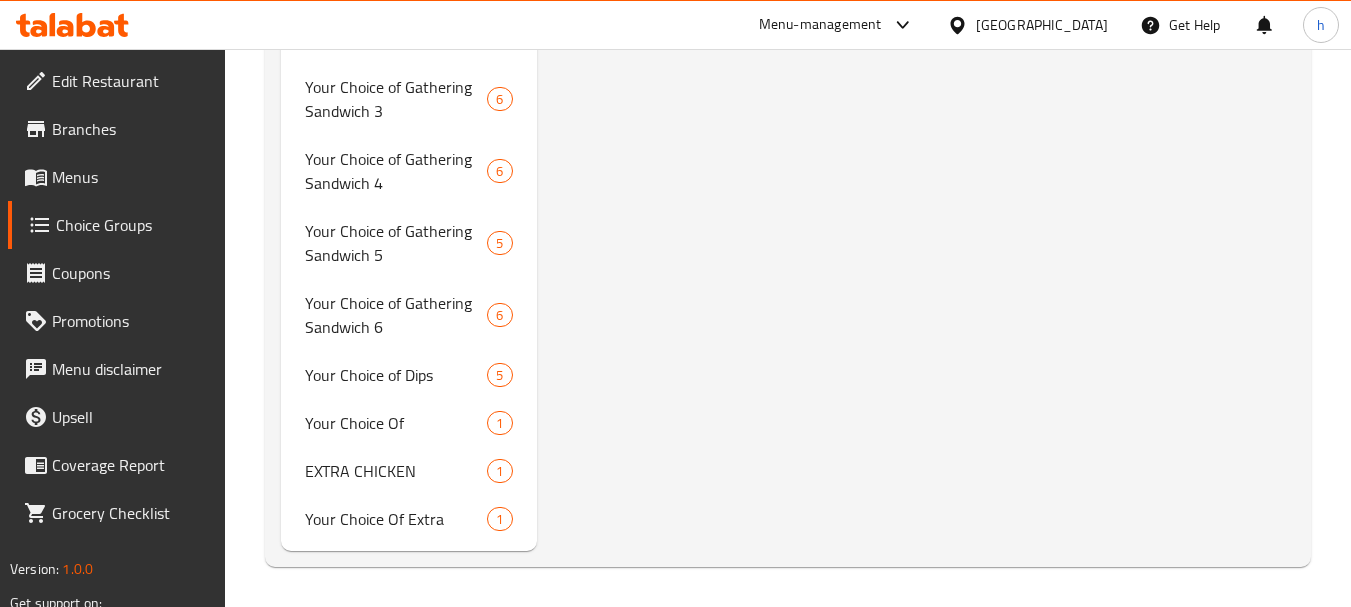 scroll, scrollTop: 1396, scrollLeft: 0, axis: vertical 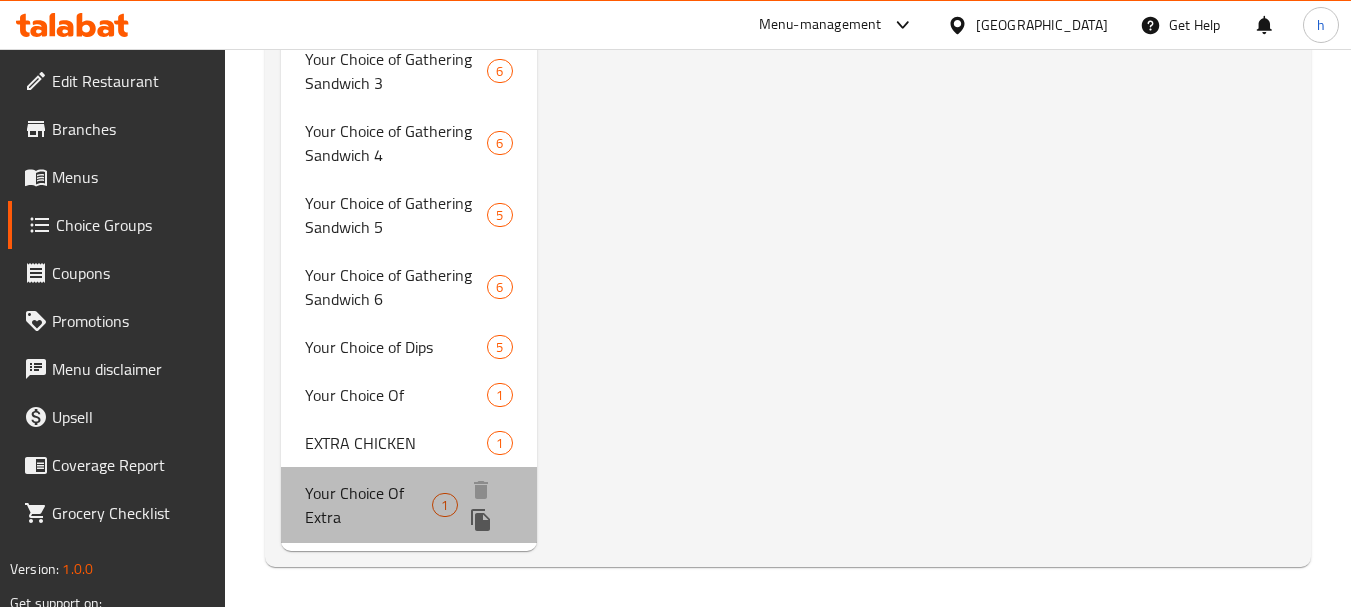 click on "Your Choice Of Extra" at bounding box center (368, 505) 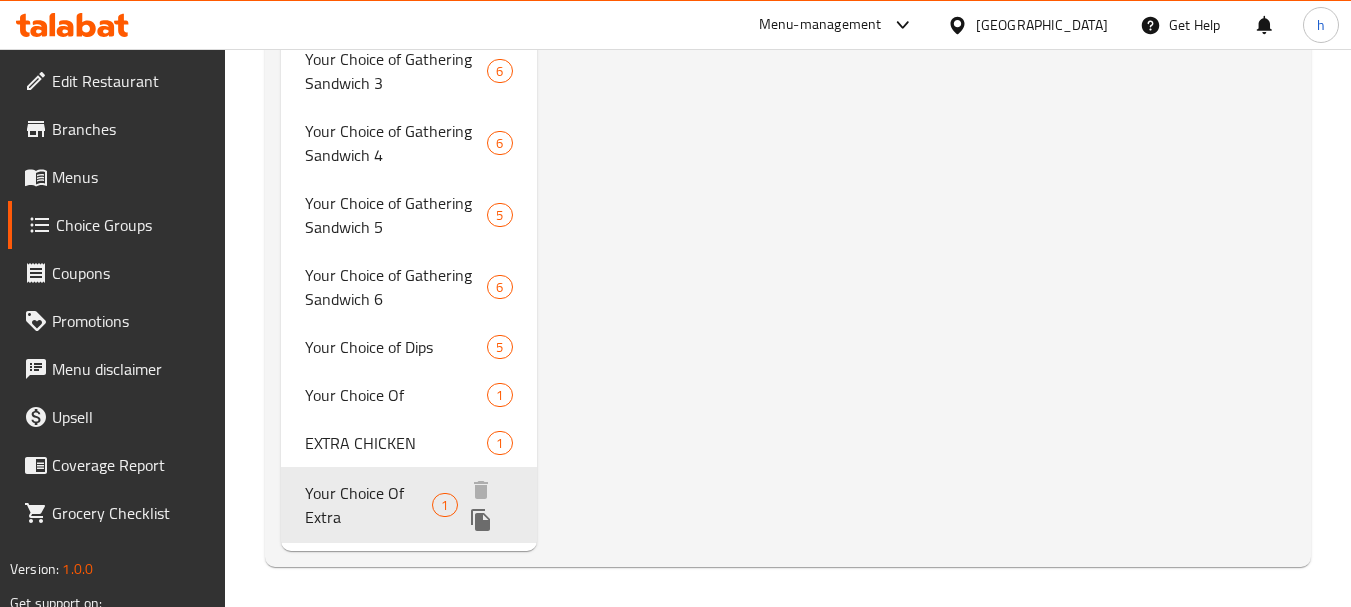 click on "Your Choice Of Extra" at bounding box center (368, 505) 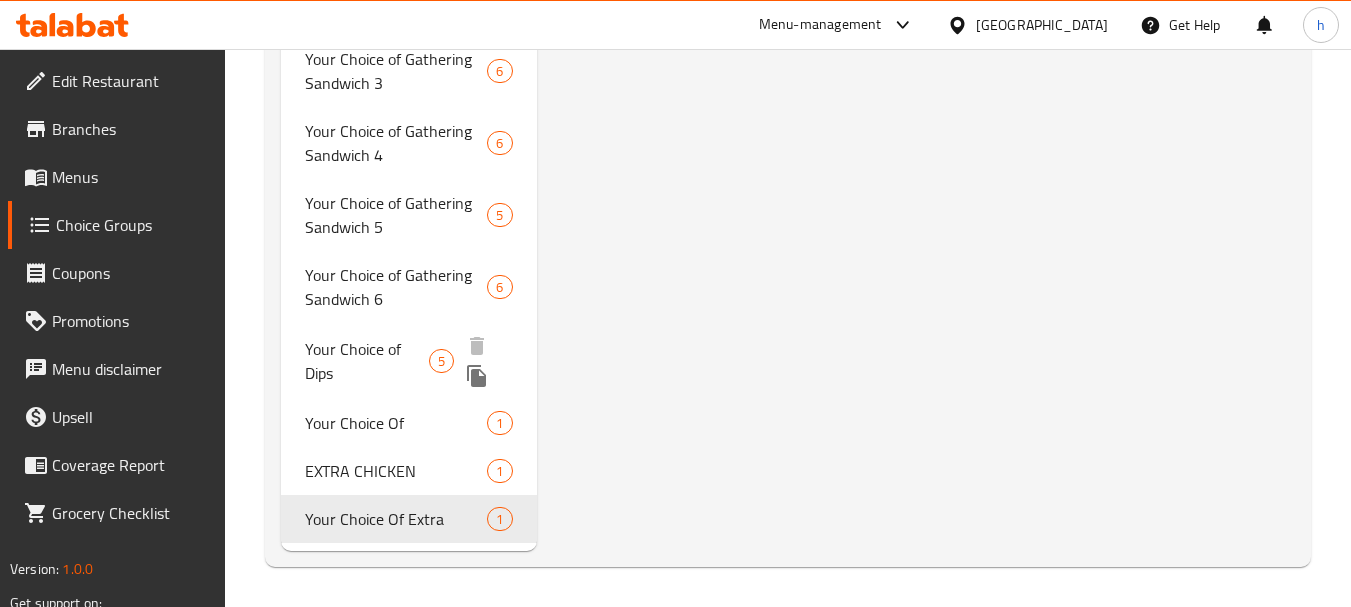 scroll, scrollTop: 1368, scrollLeft: 0, axis: vertical 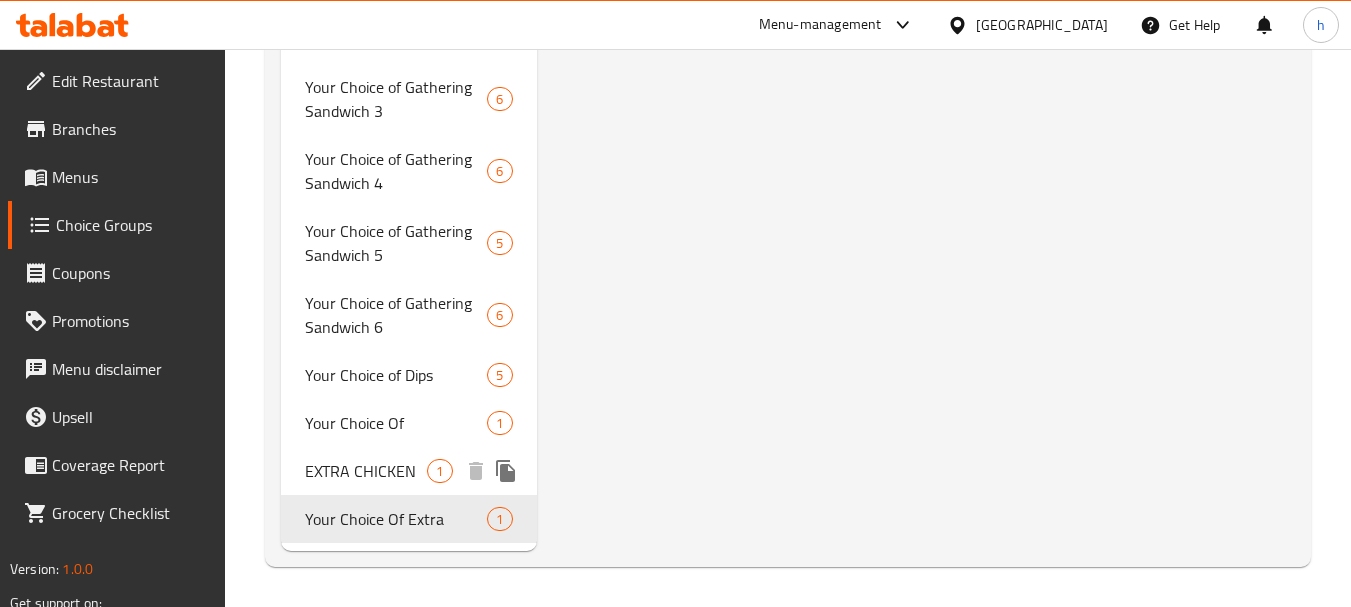 click on "EXTRA CHICKEN" at bounding box center [366, 471] 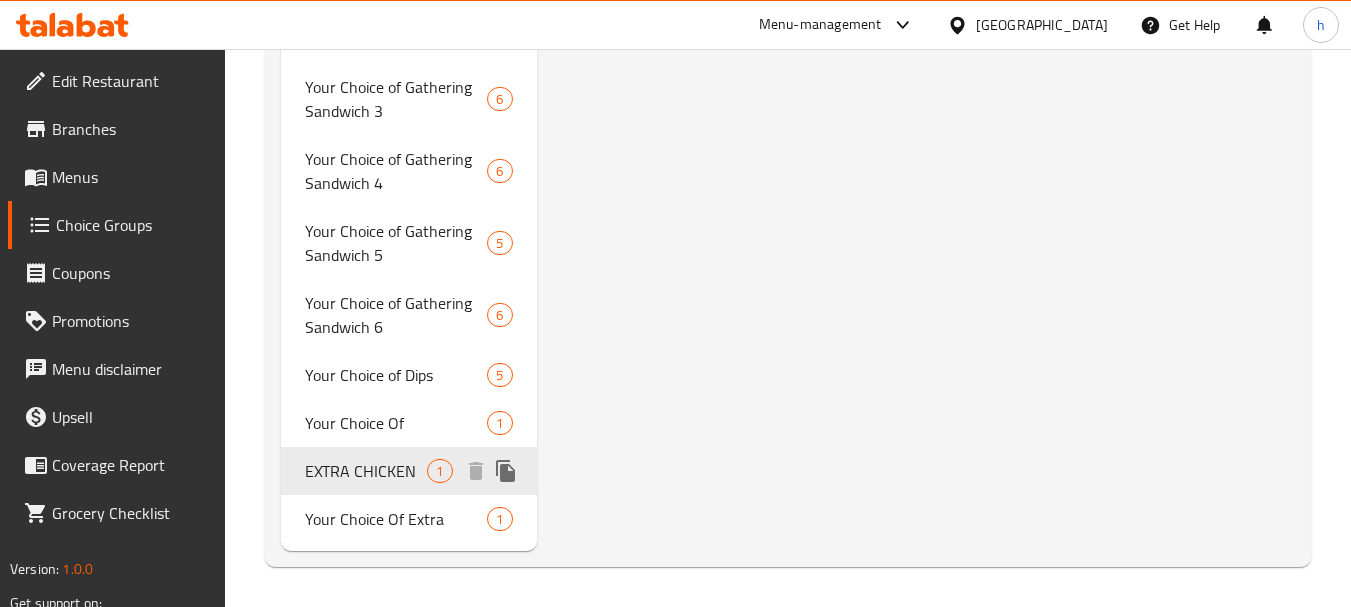 type on "EXTRA CHICKEN" 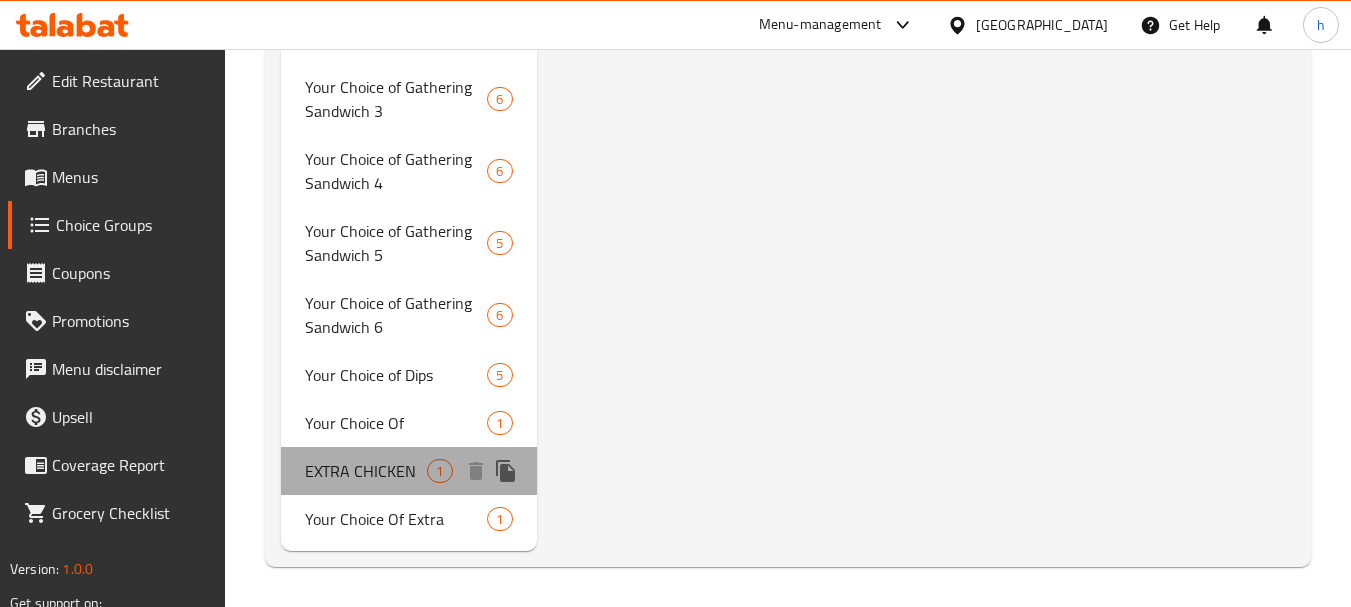 click on "EXTRA CHICKEN" at bounding box center [366, 471] 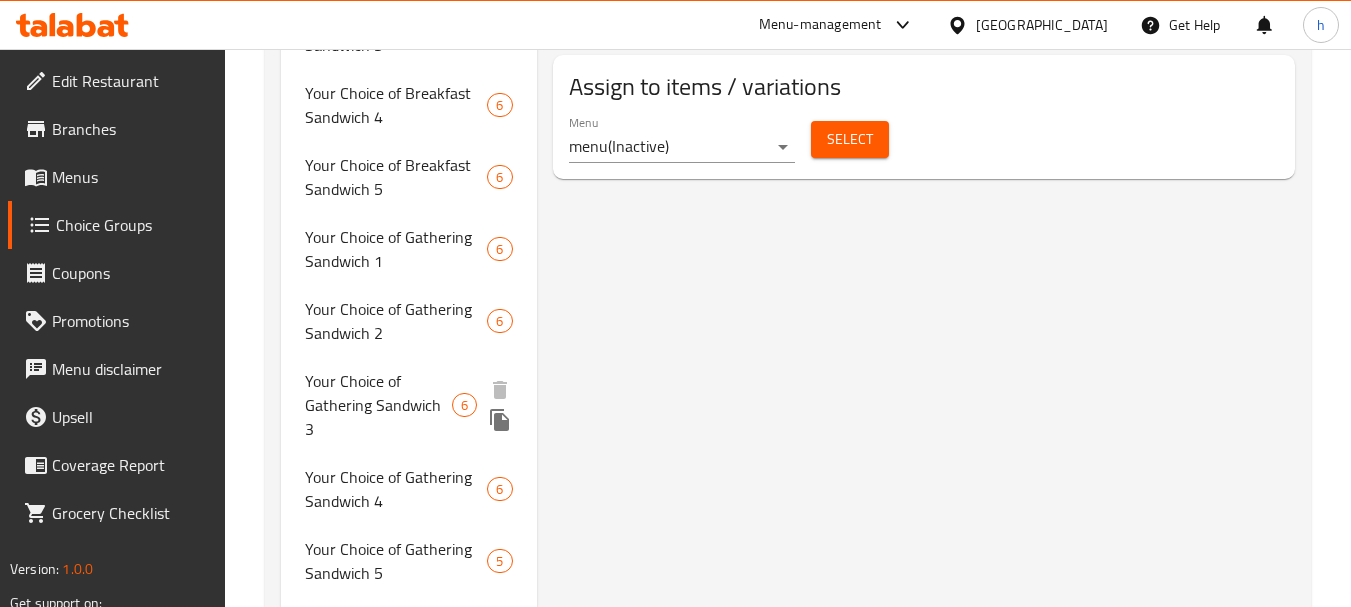 scroll, scrollTop: 1368, scrollLeft: 0, axis: vertical 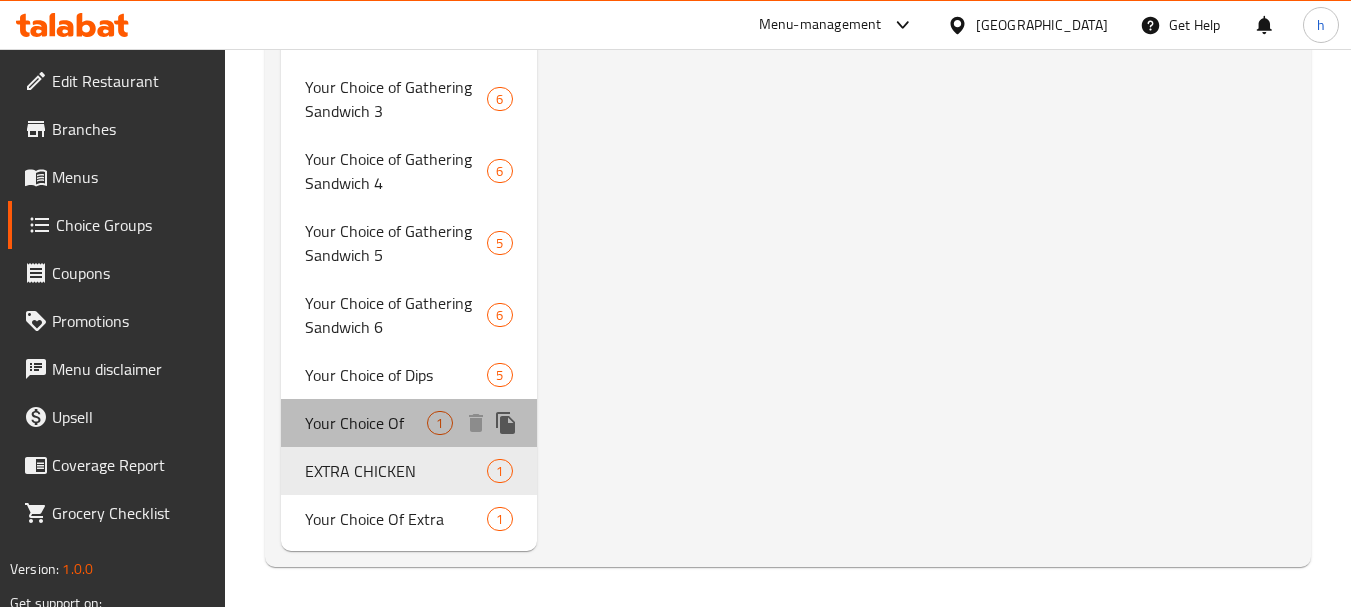 click on "Your Choice Of" at bounding box center [366, 423] 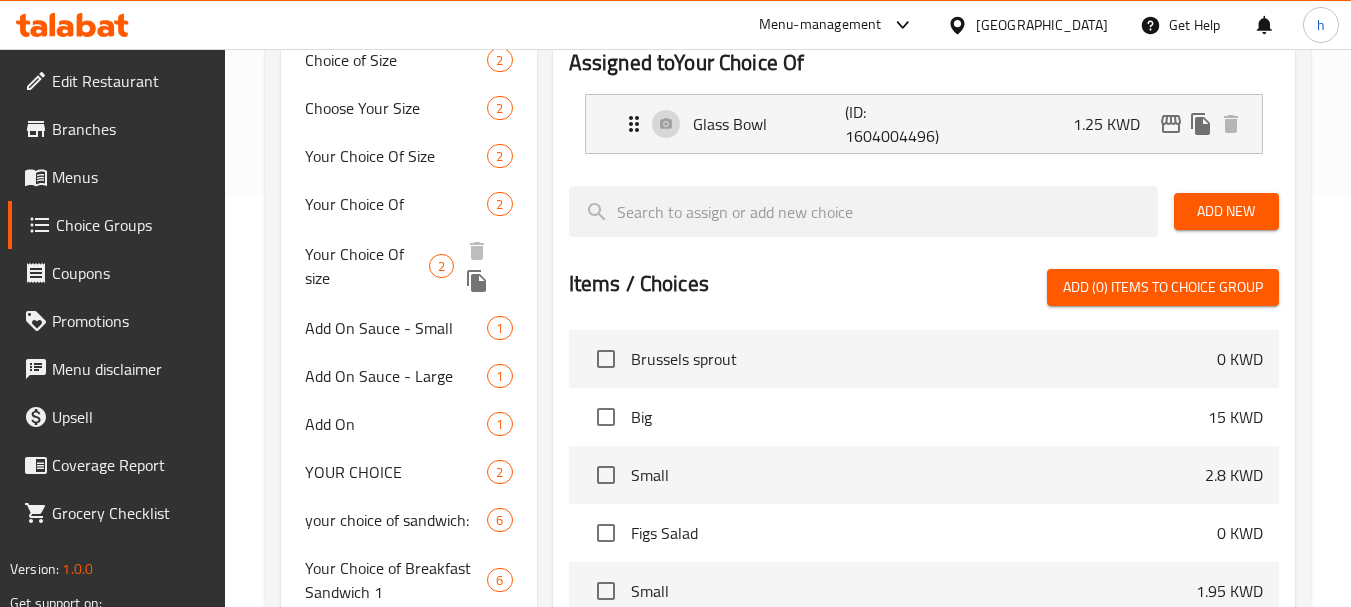scroll, scrollTop: 468, scrollLeft: 0, axis: vertical 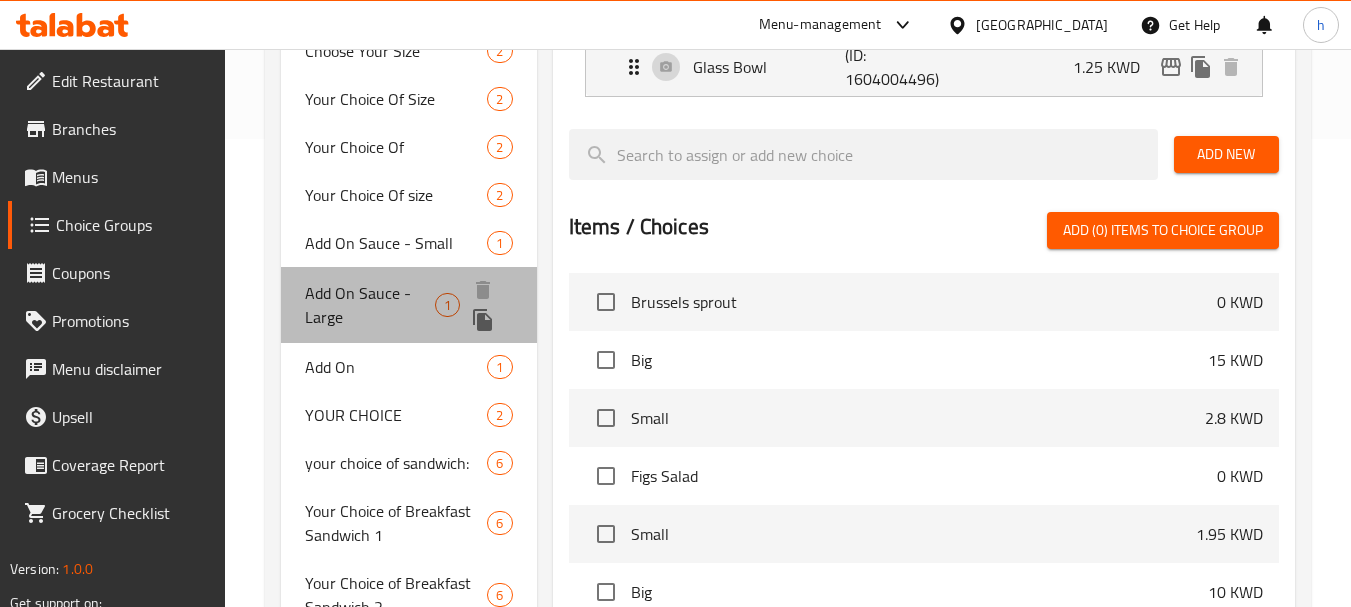 click on "Add On Sauce - Large" at bounding box center [370, 305] 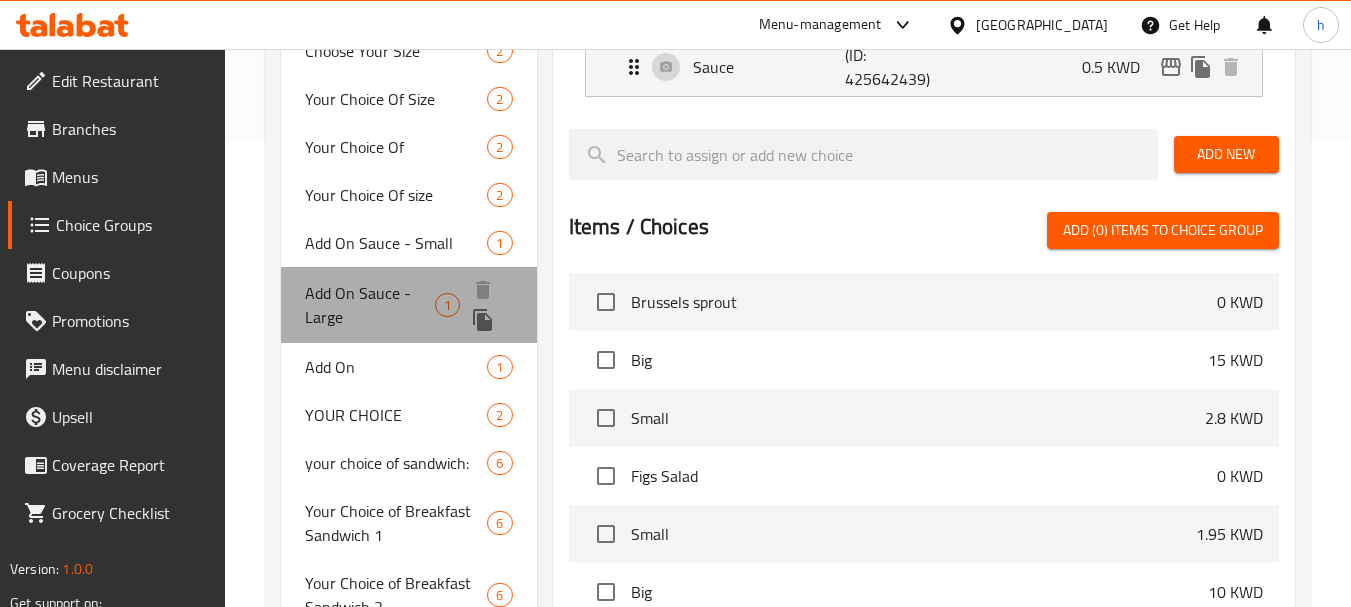click on "Add On Sauce - Large" at bounding box center (370, 305) 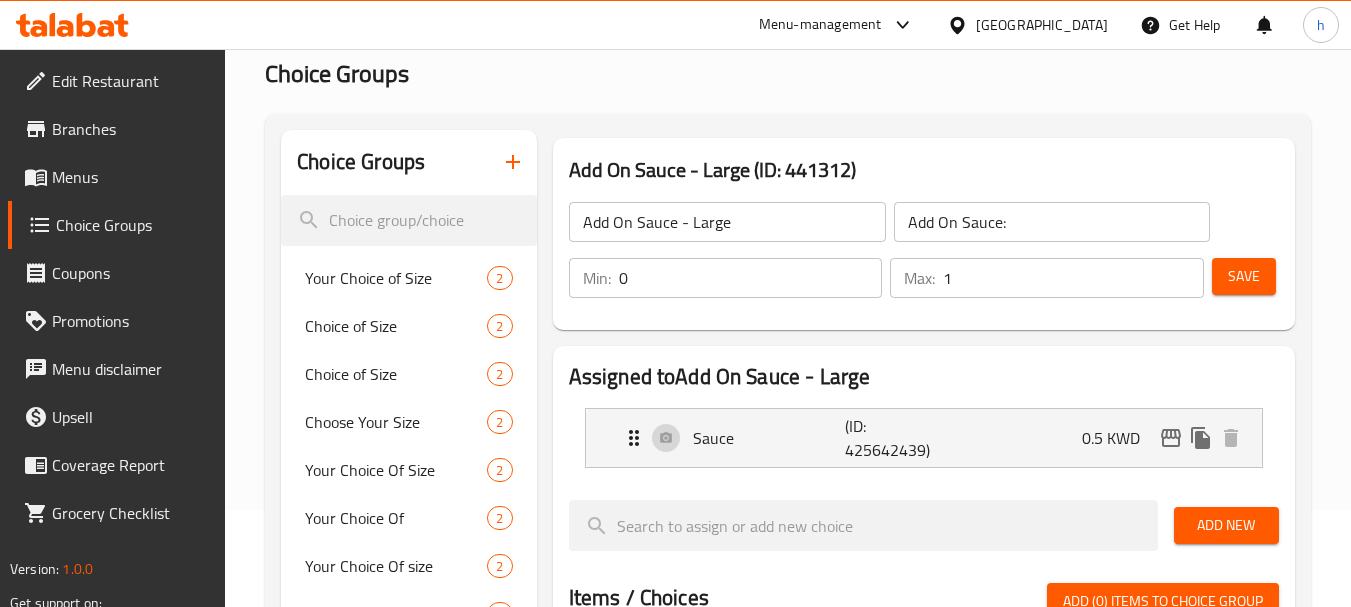 scroll, scrollTop: 68, scrollLeft: 0, axis: vertical 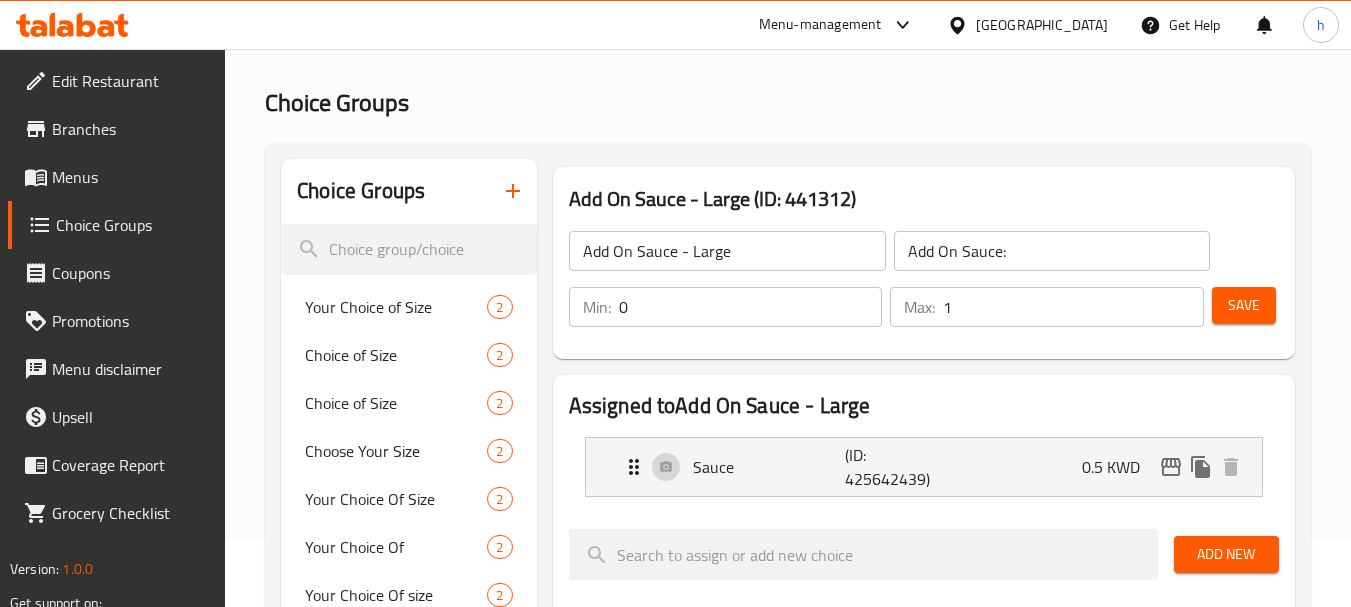 click on "[GEOGRAPHIC_DATA]" at bounding box center (1042, 25) 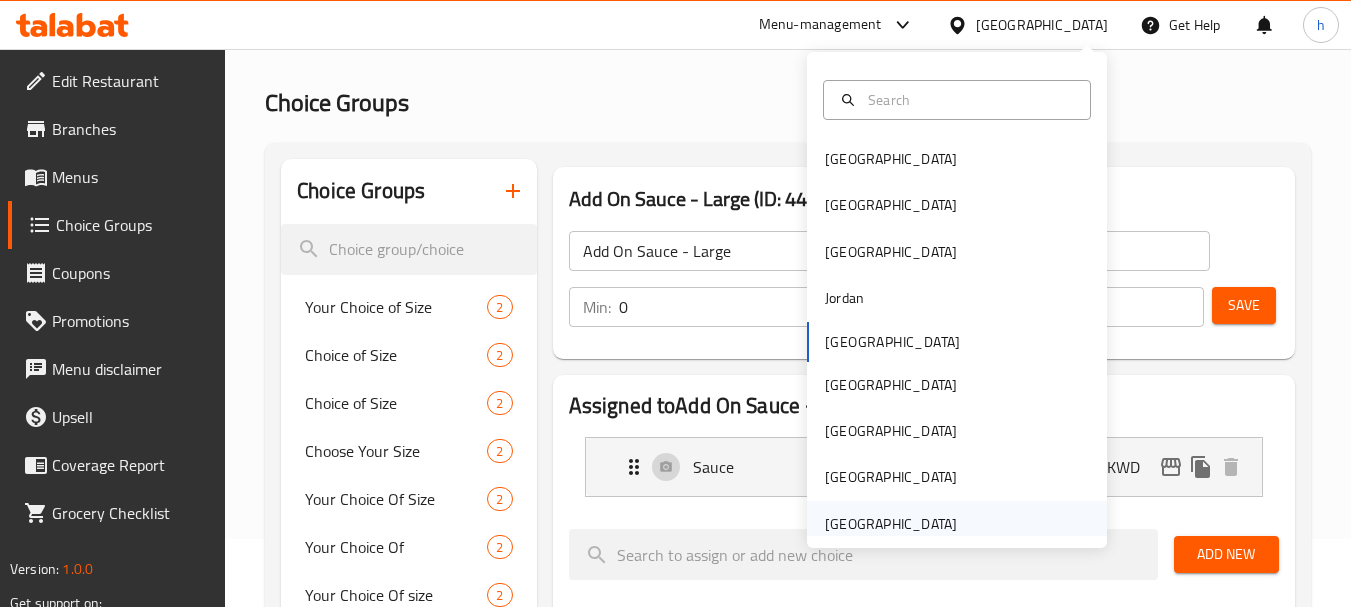 click on "[GEOGRAPHIC_DATA]" at bounding box center [891, 524] 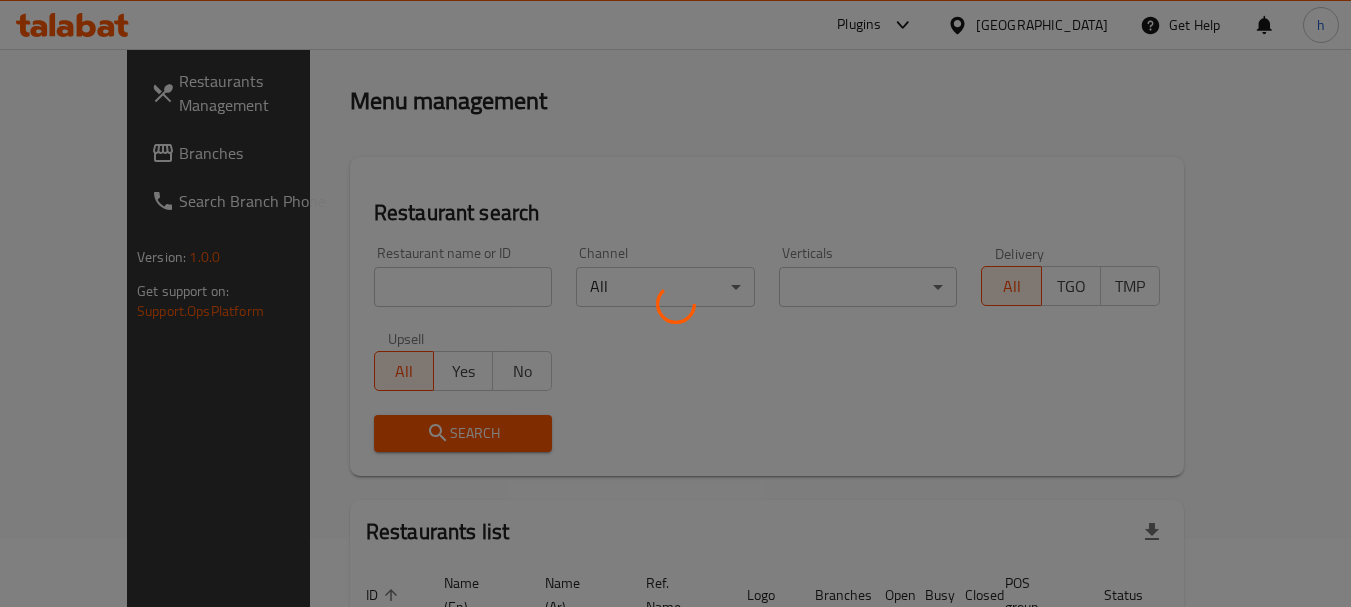 click at bounding box center [675, 303] 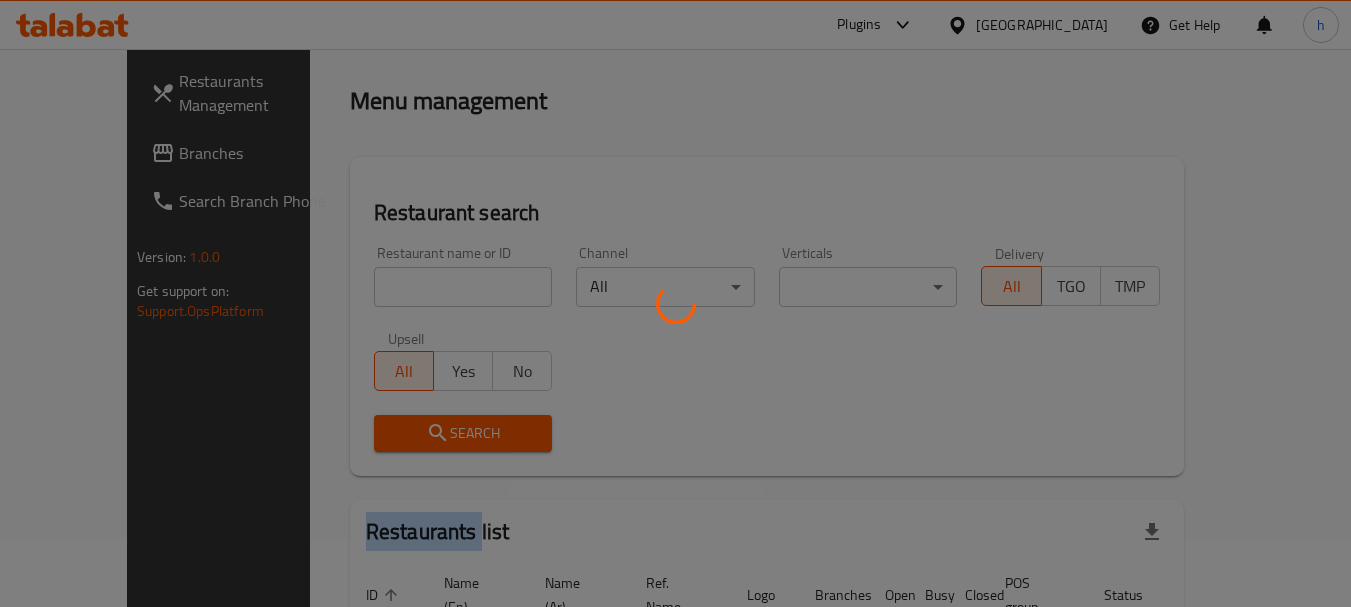 click at bounding box center (675, 303) 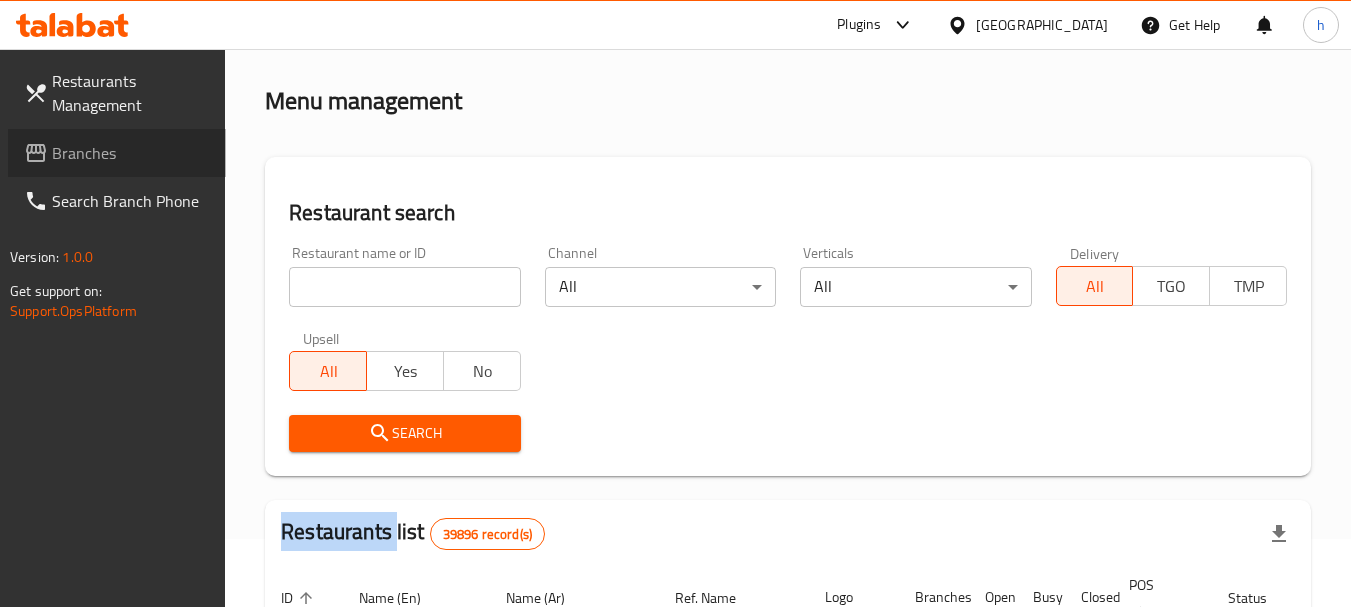 click on "Branches" at bounding box center (131, 153) 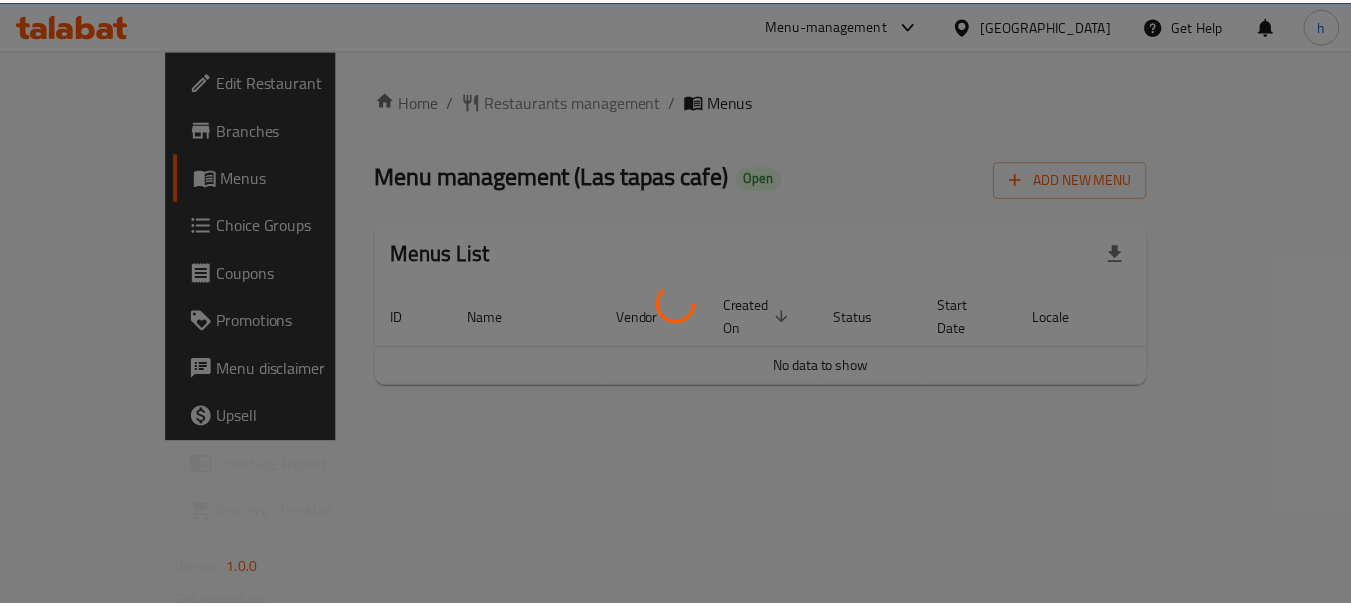 scroll, scrollTop: 0, scrollLeft: 0, axis: both 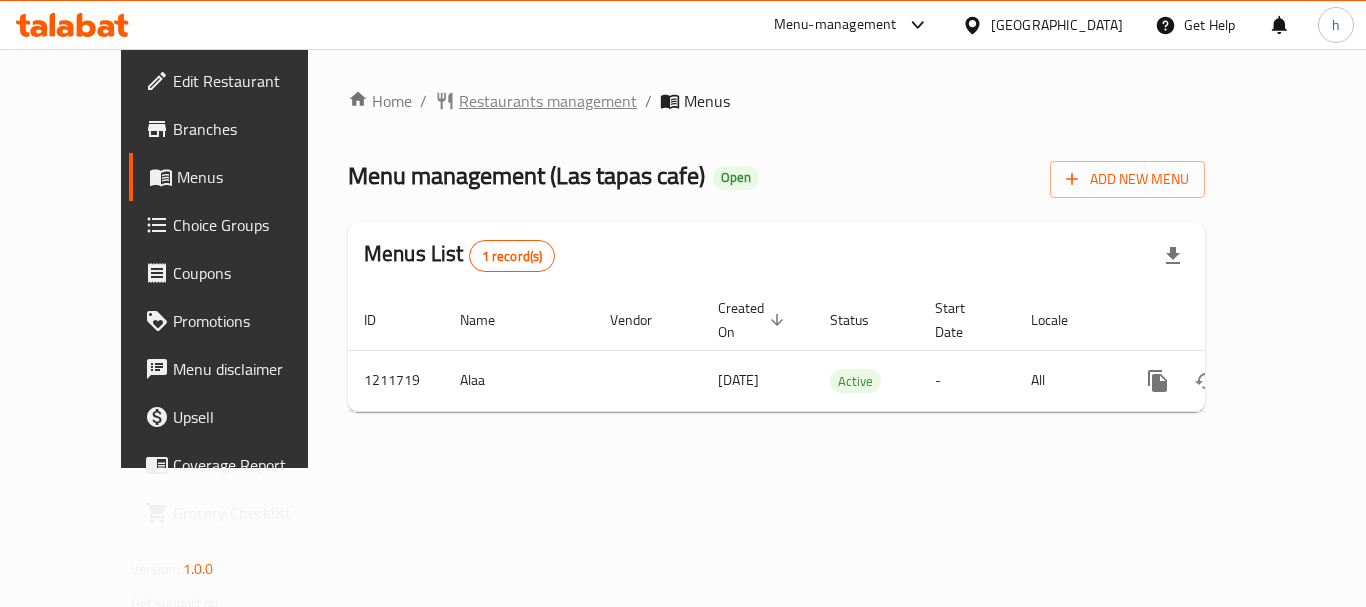 click on "Restaurants management" at bounding box center (548, 101) 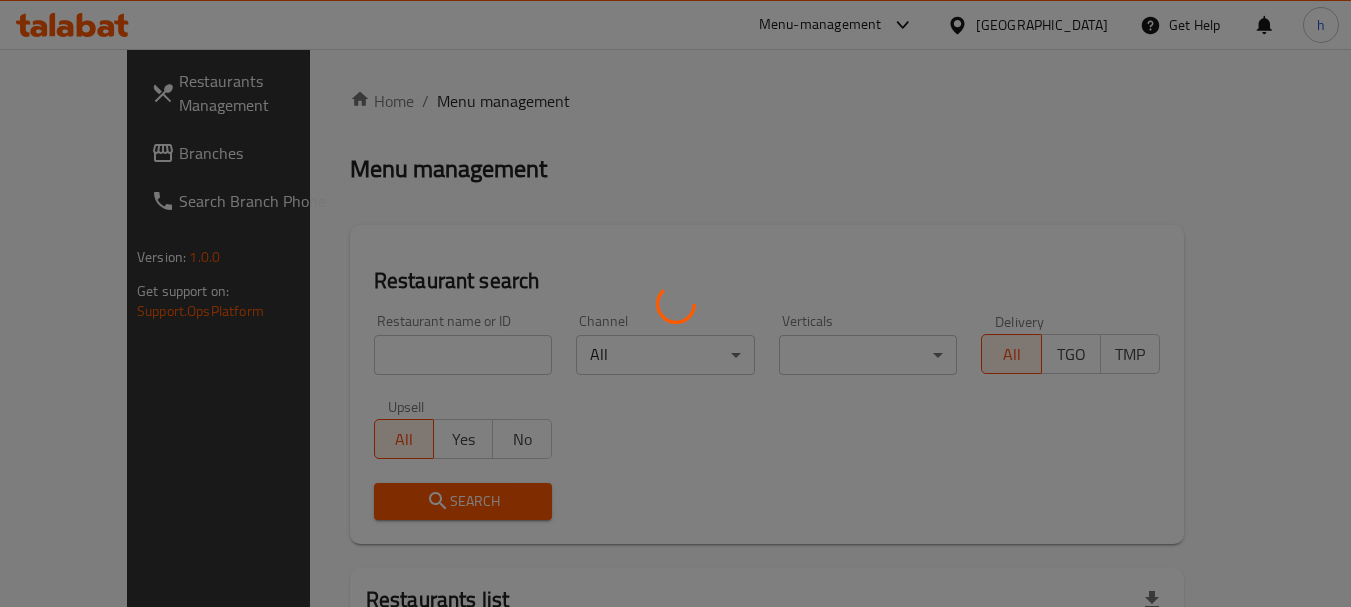 click at bounding box center [675, 303] 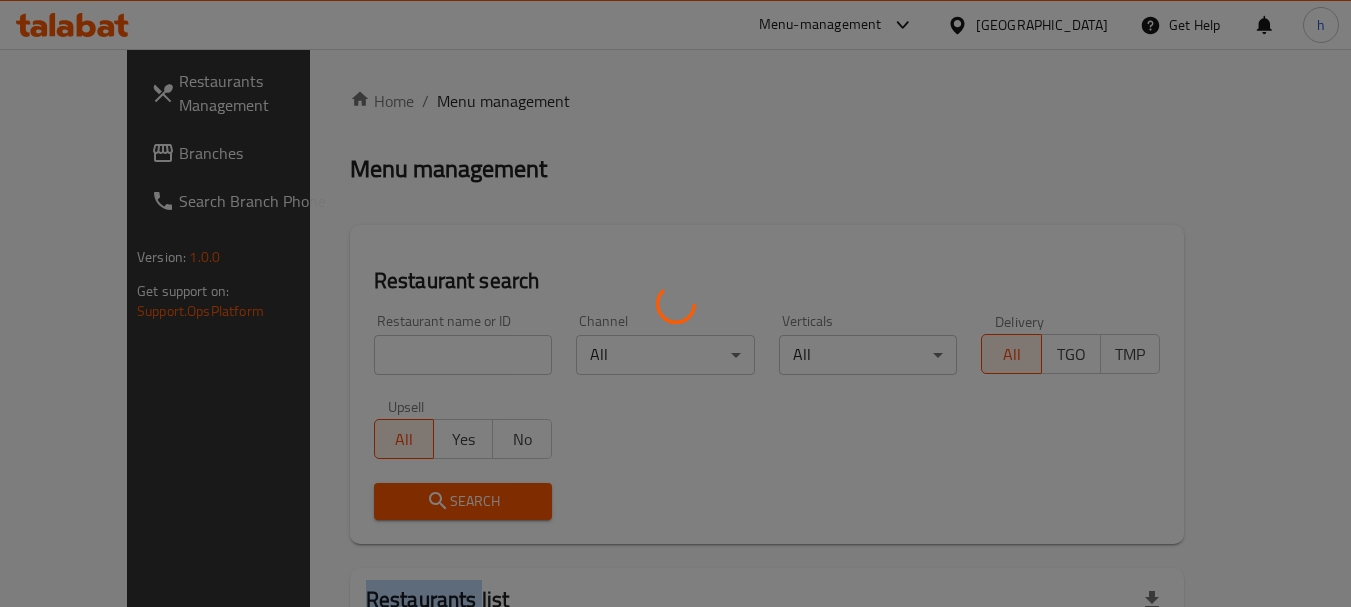 click at bounding box center [675, 303] 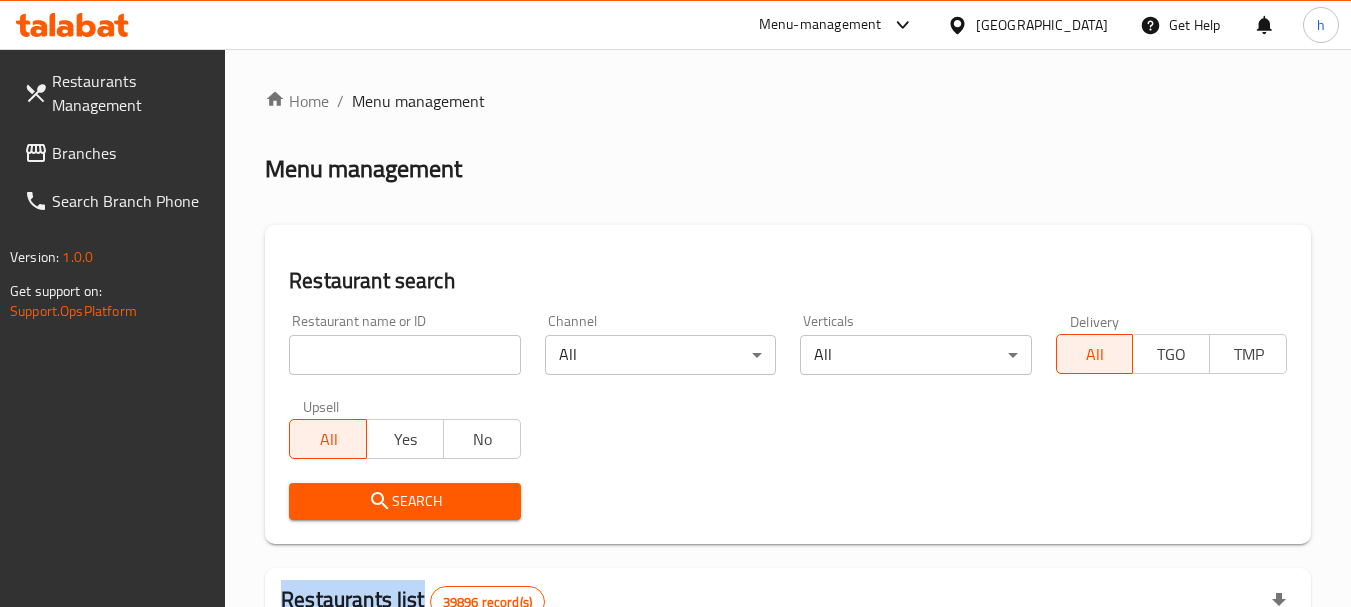 click at bounding box center [675, 303] 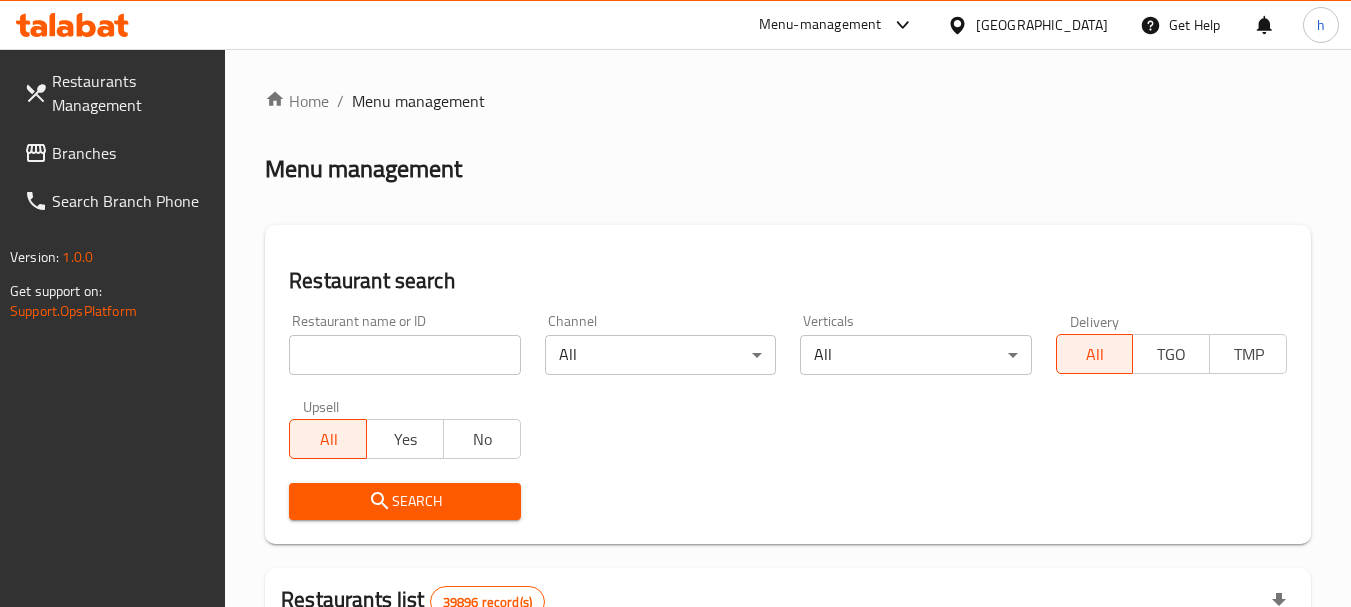 click at bounding box center [404, 355] 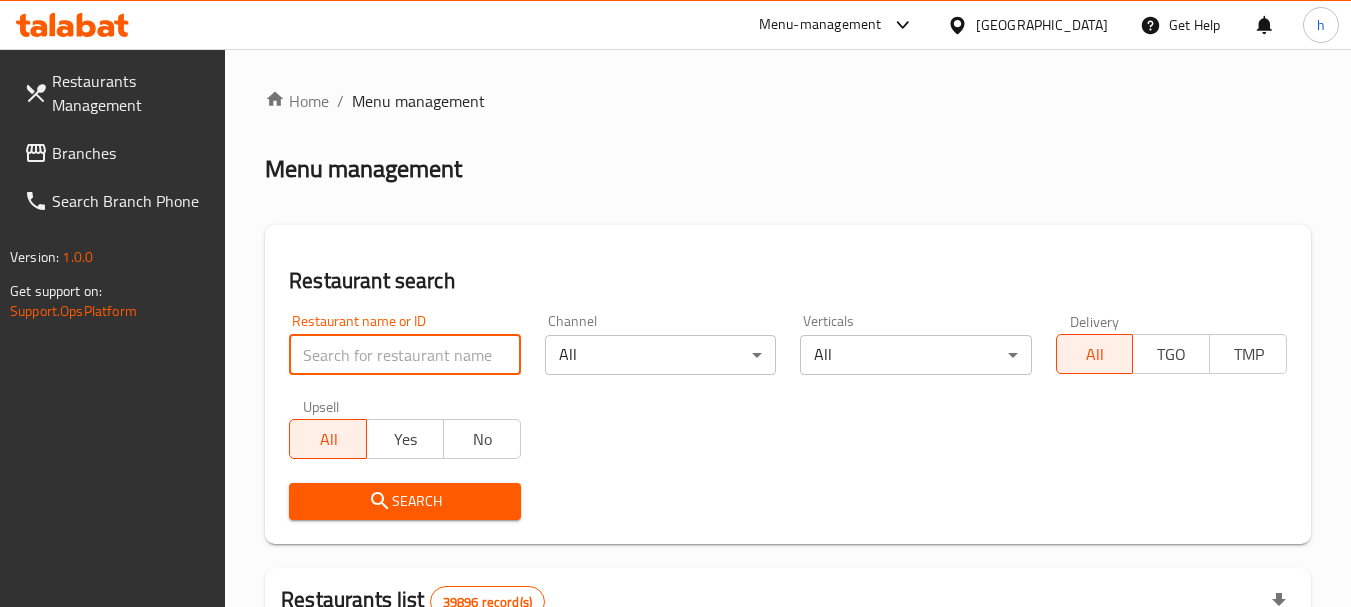 paste on "671448" 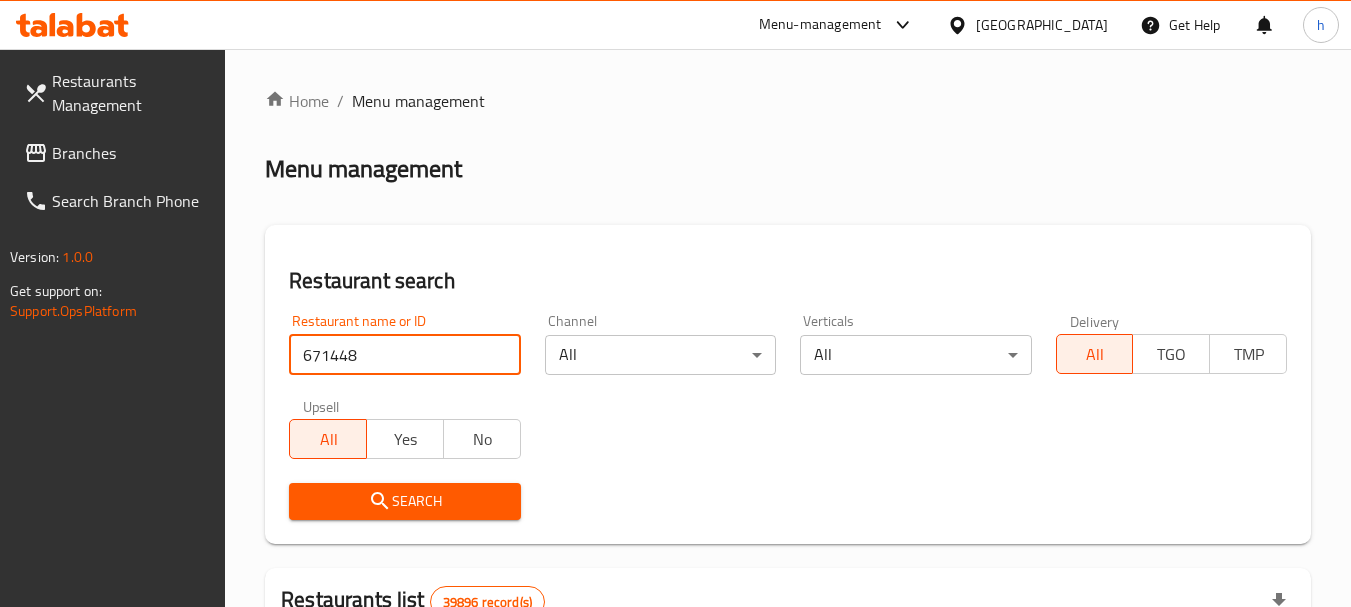 type on "671448" 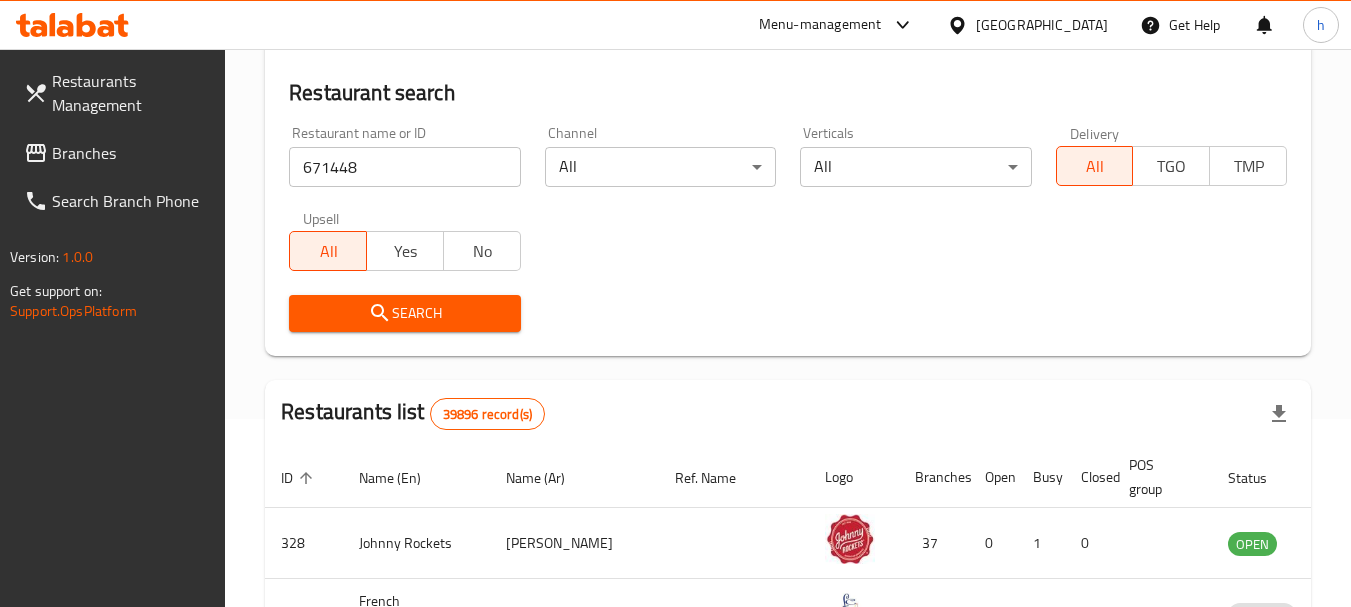 scroll, scrollTop: 300, scrollLeft: 0, axis: vertical 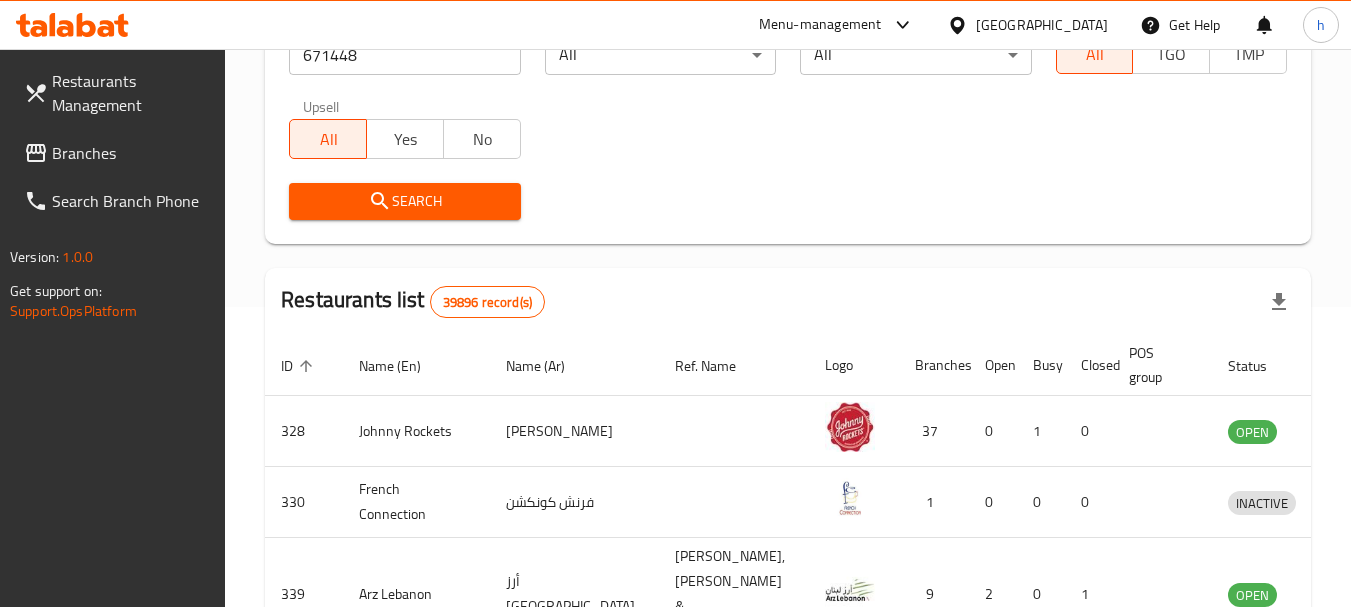 click 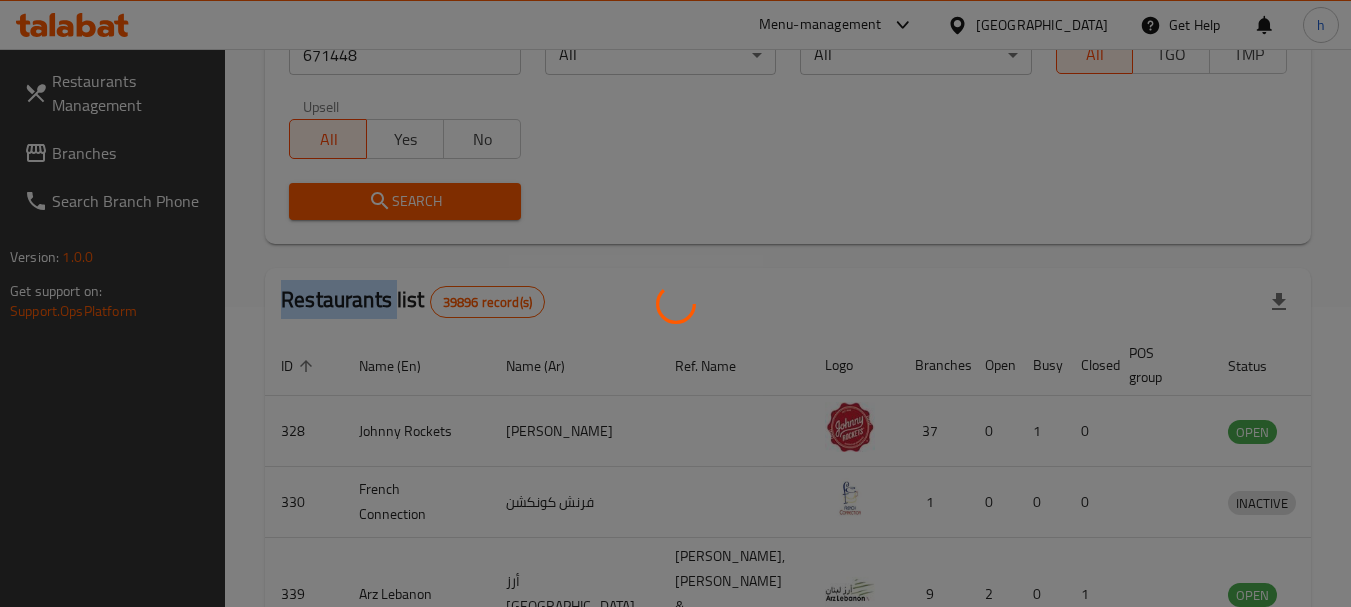 click at bounding box center [675, 303] 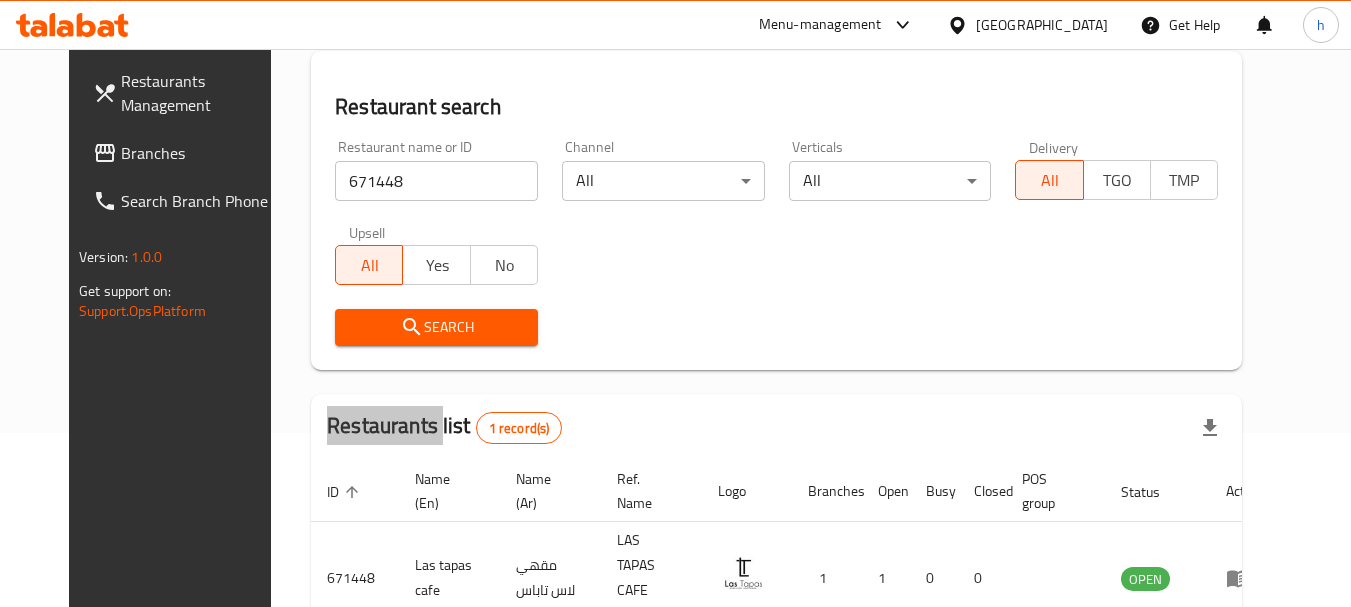 scroll, scrollTop: 268, scrollLeft: 0, axis: vertical 